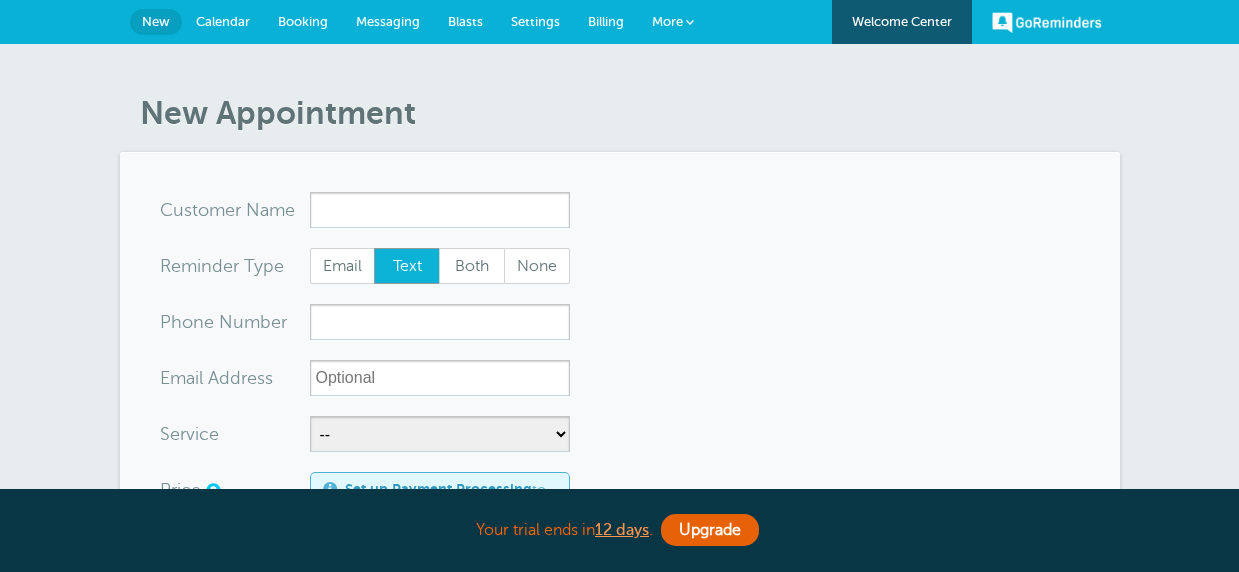 scroll, scrollTop: 0, scrollLeft: 0, axis: both 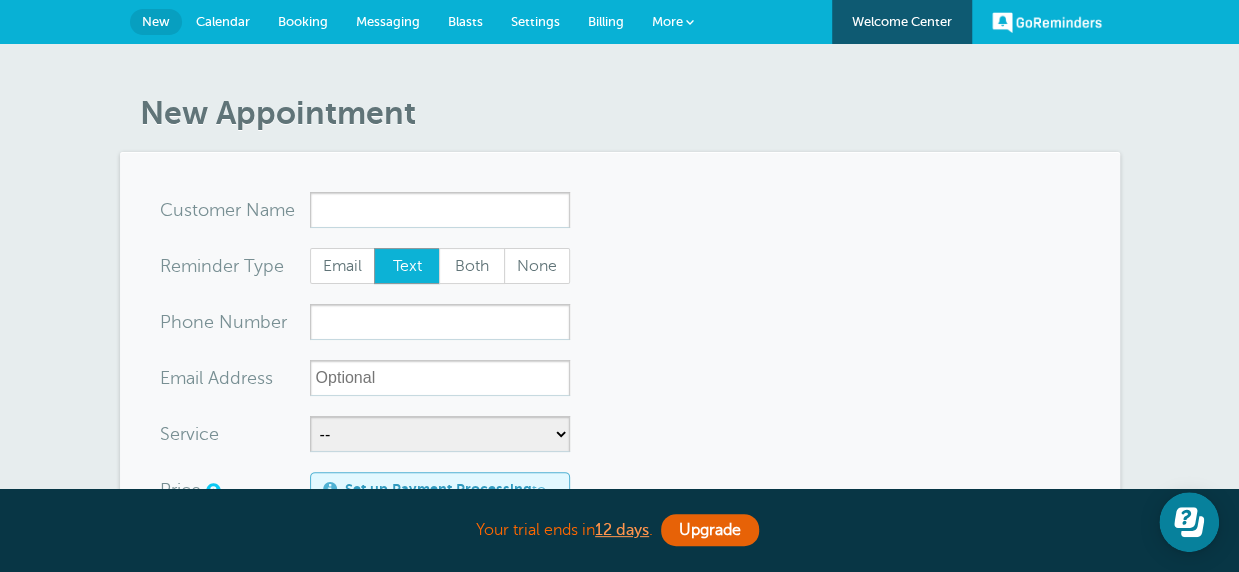 click on "Settings" at bounding box center [535, 21] 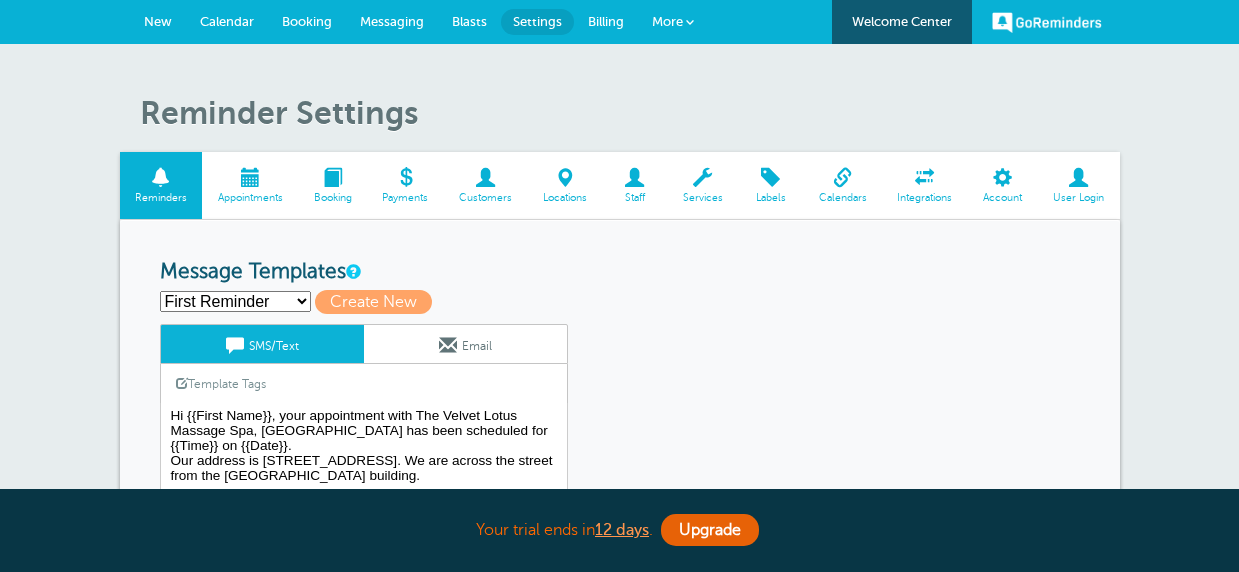 scroll, scrollTop: 0, scrollLeft: 0, axis: both 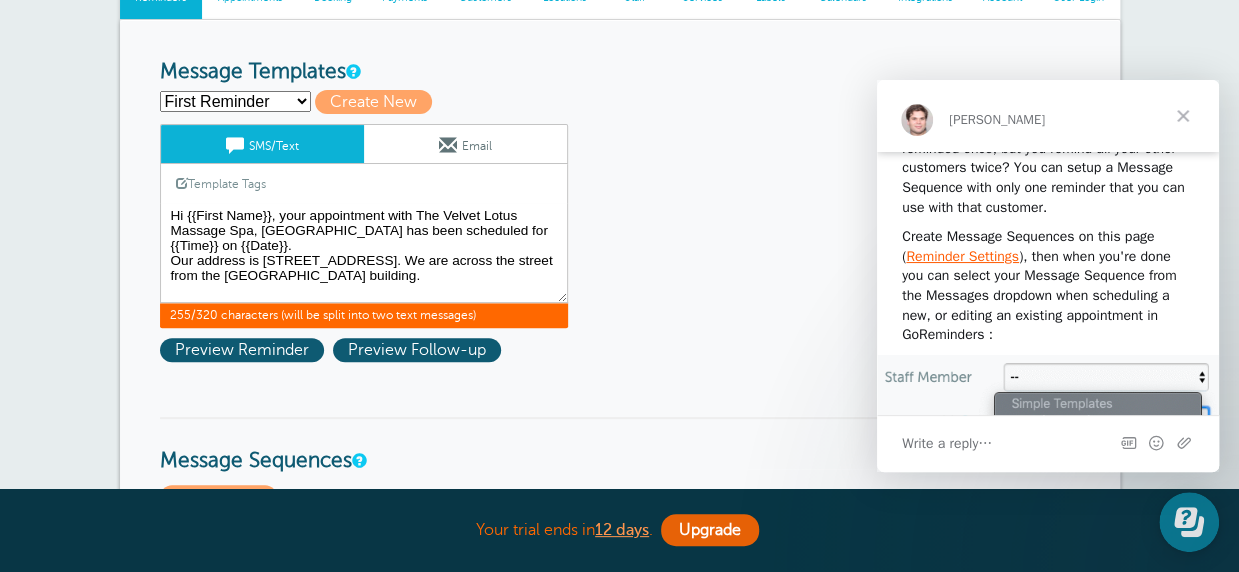 click on "Hi {{First Name}}, your appointment with The Velvet Lotus Massage Spa, Ellicott City has been scheduled for {{Time}} on {{Date}}.
Our address is 3697 Park Ave., Suite 101, Ellicott City, MD 21043. We are across the street from the Old Courthouse building." at bounding box center [364, 253] 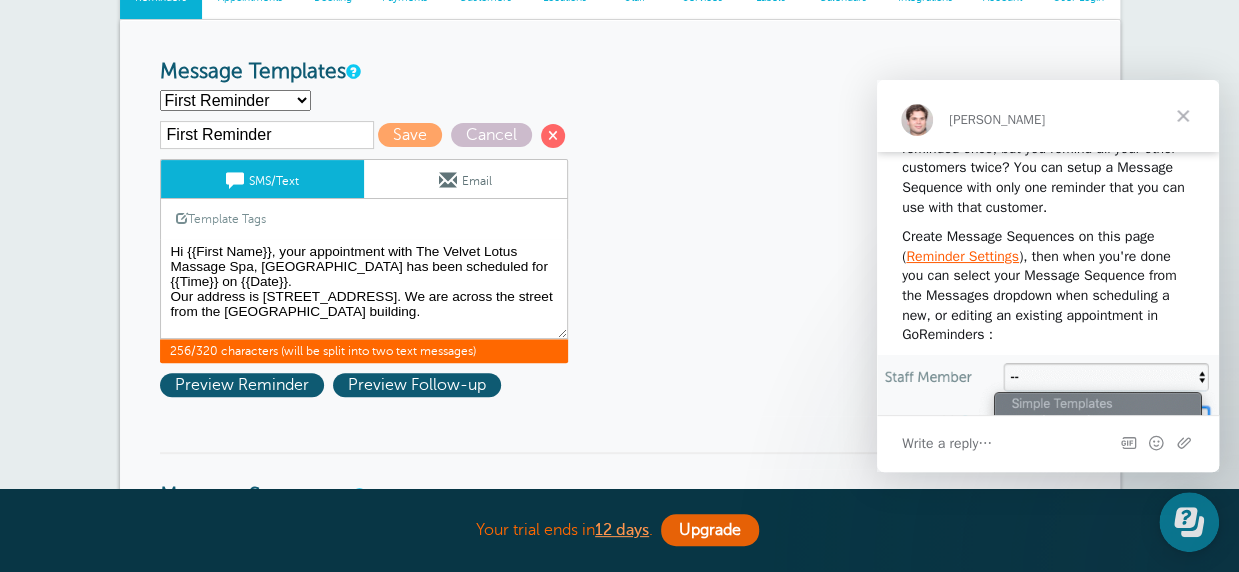 paste on "We offer Myofascial Release—not deep tissue. This gentle, sustained technique relieves tension for up to 4 weeks while protecting both client and therapist from the risks of nerve damage linked to excessive pressure." 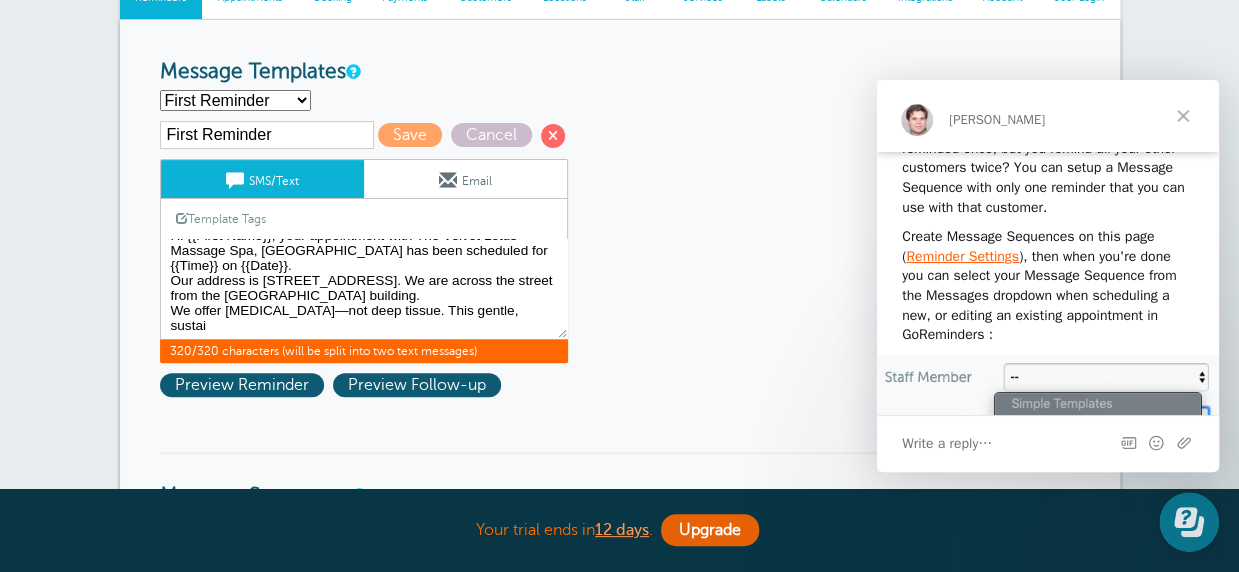 scroll, scrollTop: 33, scrollLeft: 0, axis: vertical 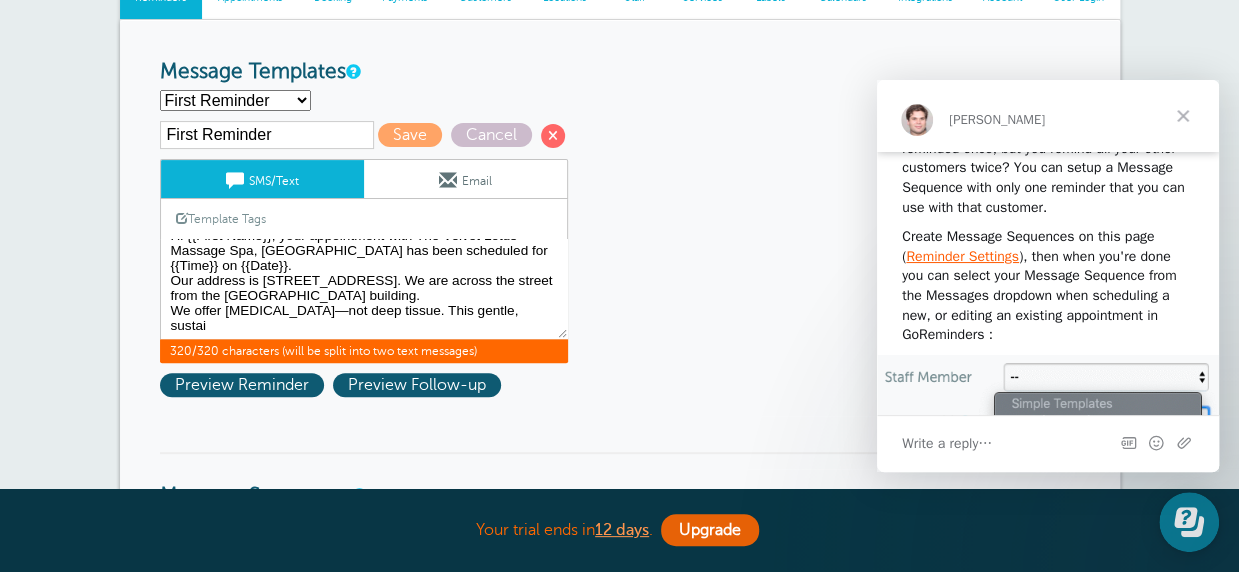 drag, startPoint x: 460, startPoint y: 305, endPoint x: 505, endPoint y: 322, distance: 48.104053 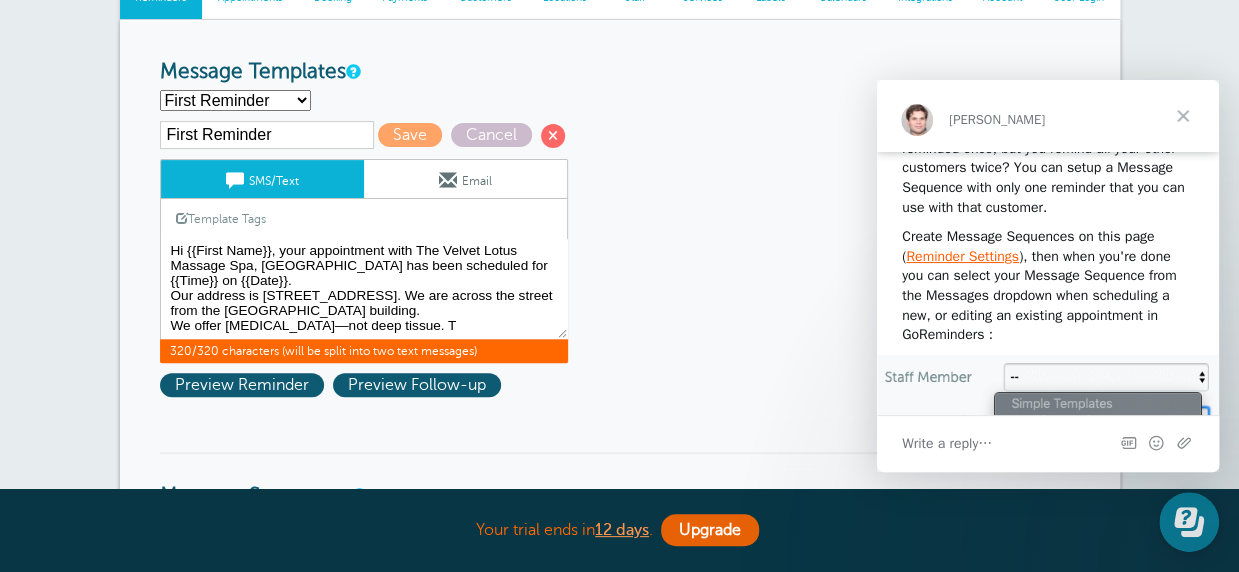 scroll, scrollTop: 18, scrollLeft: 0, axis: vertical 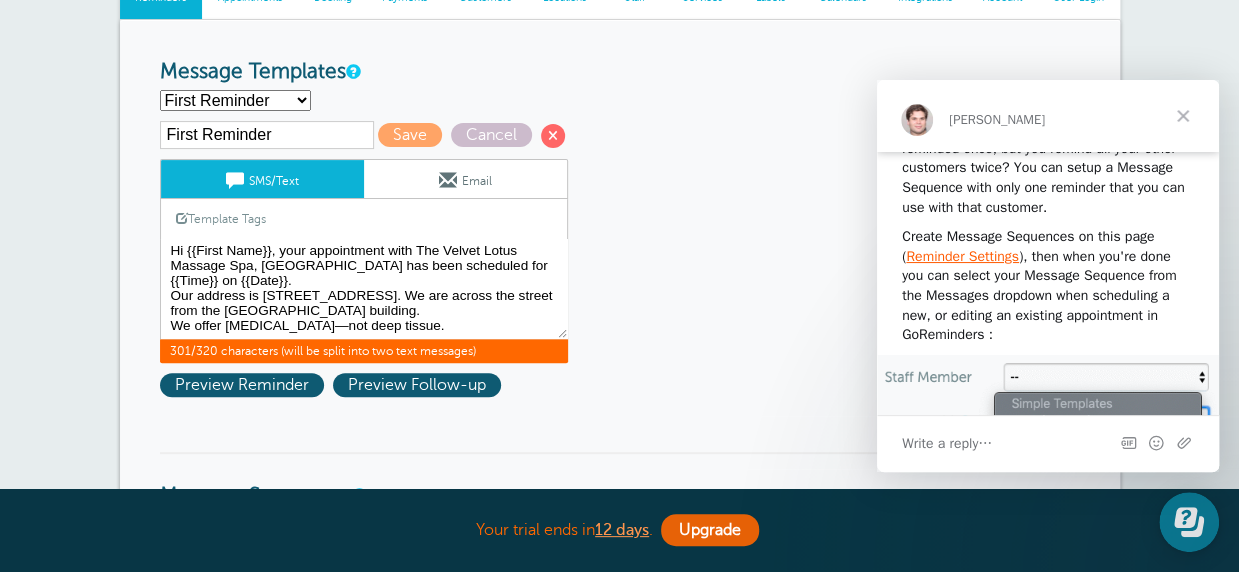 click on "Hi {{First Name}}, your appointment with The Velvet Lotus Massage Spa, Ellicott City has been scheduled for {{Time}} on {{Date}}.
Our address is 3697 Park Ave., Suite 101, Ellicott City, MD 21043. We are across the street from the Old Courthouse building." at bounding box center (364, 289) 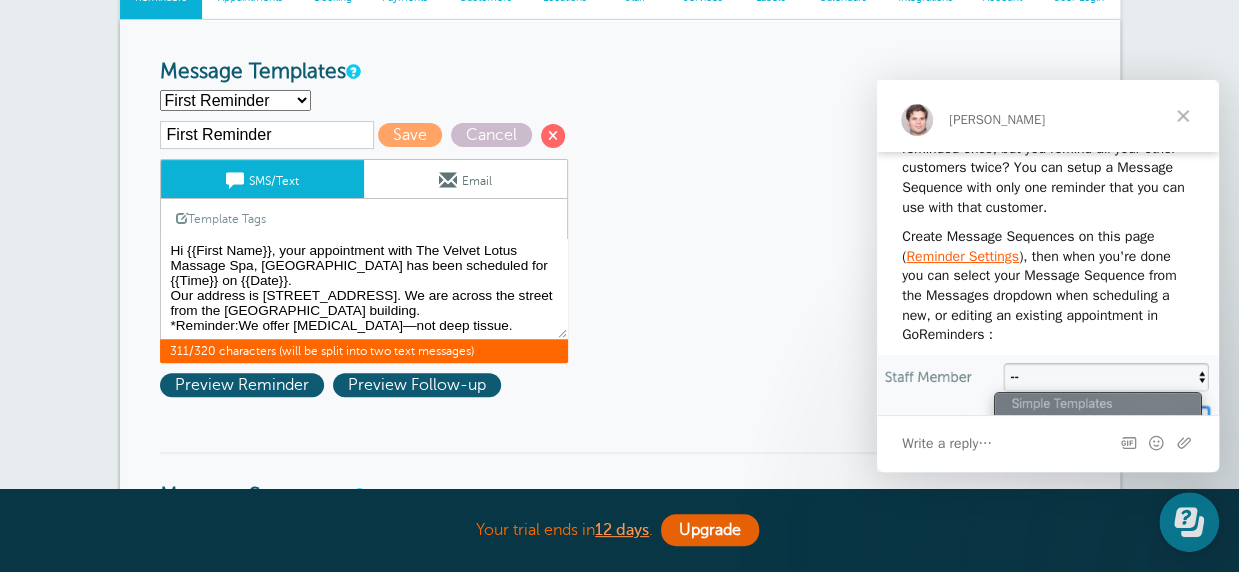 drag, startPoint x: 414, startPoint y: 333, endPoint x: 517, endPoint y: 327, distance: 103.17461 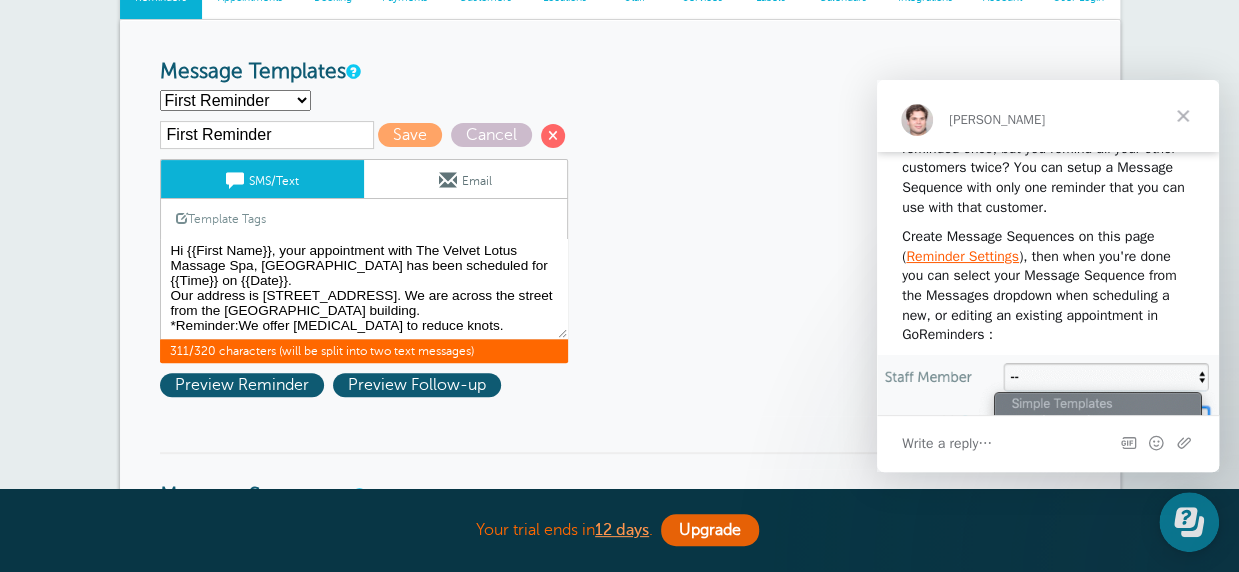 click on "Hi {{First Name}}, your appointment with The Velvet Lotus Massage Spa, Ellicott City has been scheduled for {{Time}} on {{Date}}.
Our address is 3697 Park Ave., Suite 101, Ellicott City, MD 21043. We are across the street from the Old Courthouse building." at bounding box center [364, 289] 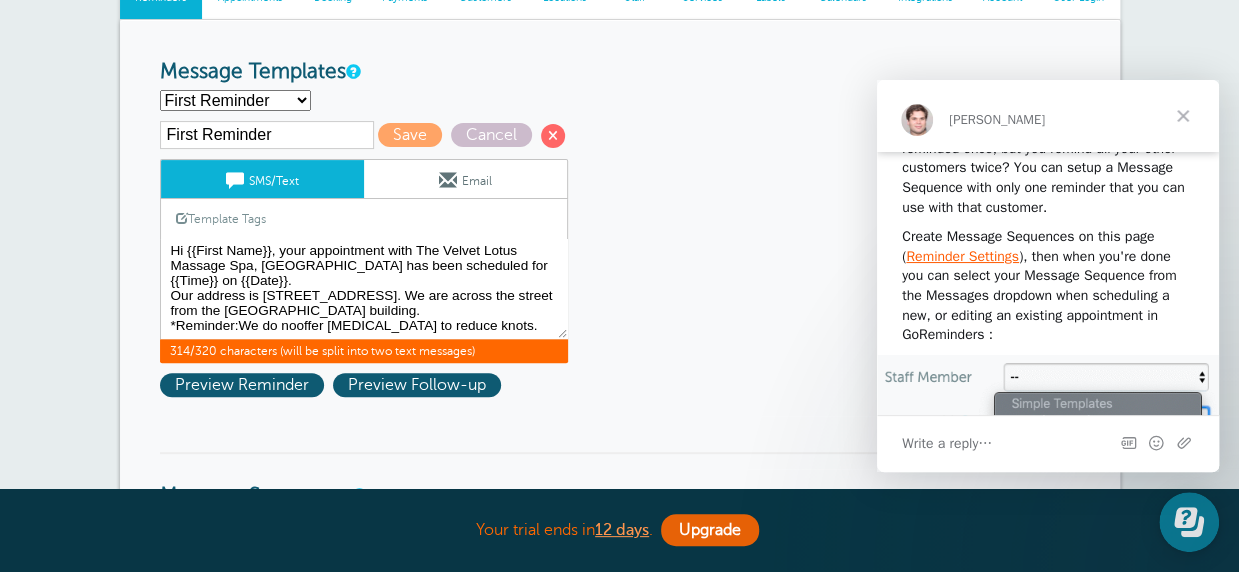 scroll, scrollTop: 33, scrollLeft: 0, axis: vertical 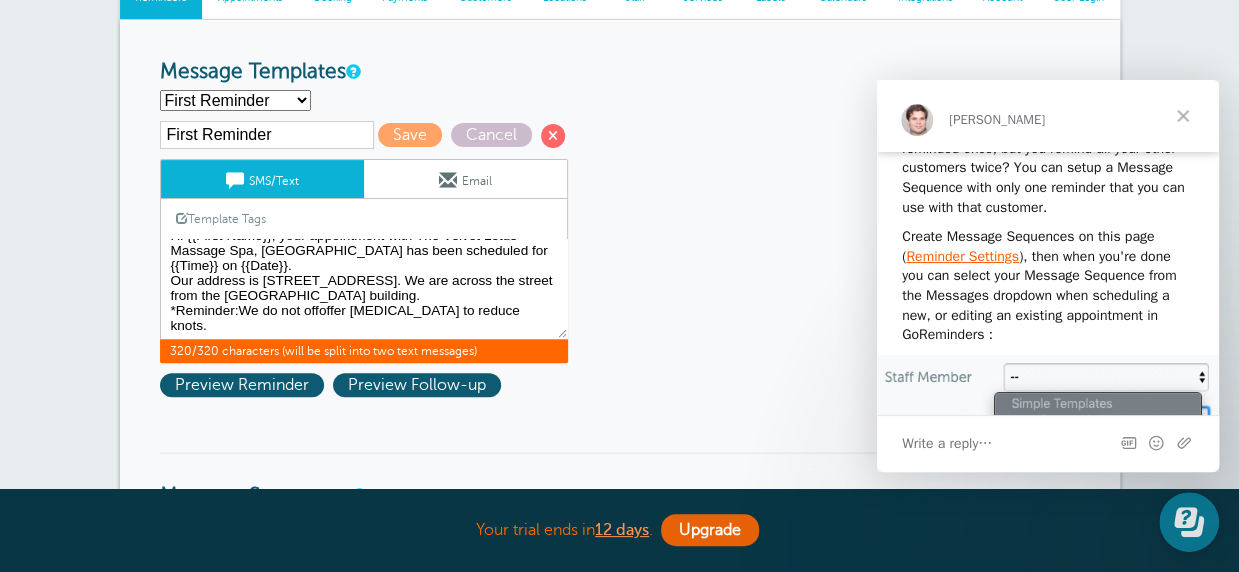 drag, startPoint x: 319, startPoint y: 308, endPoint x: 348, endPoint y: 313, distance: 29.427877 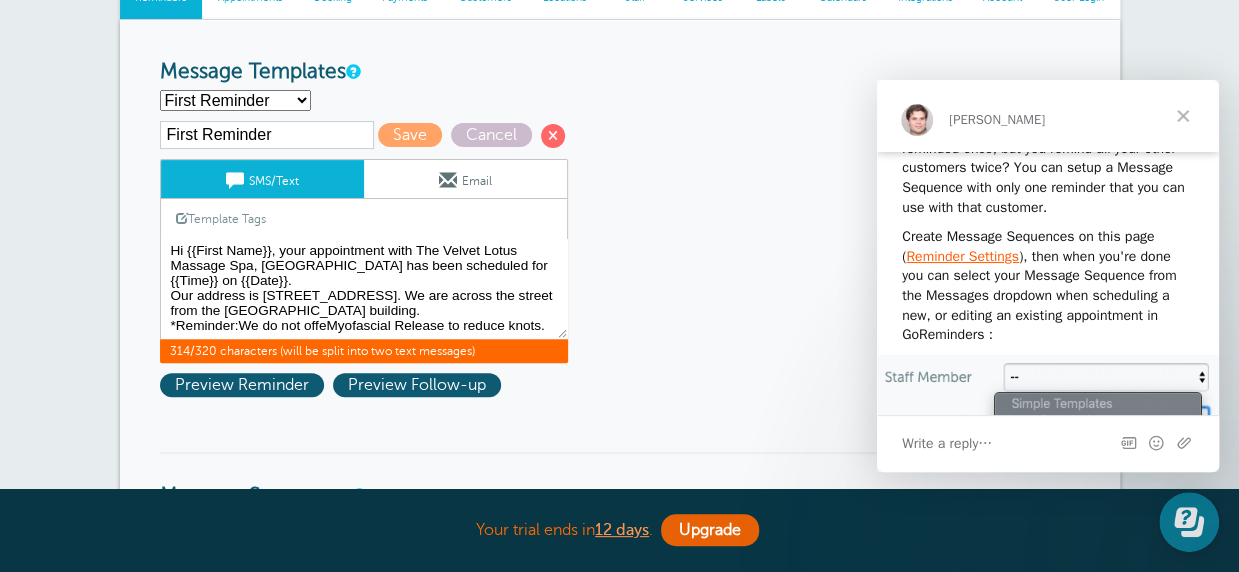 scroll, scrollTop: 33, scrollLeft: 0, axis: vertical 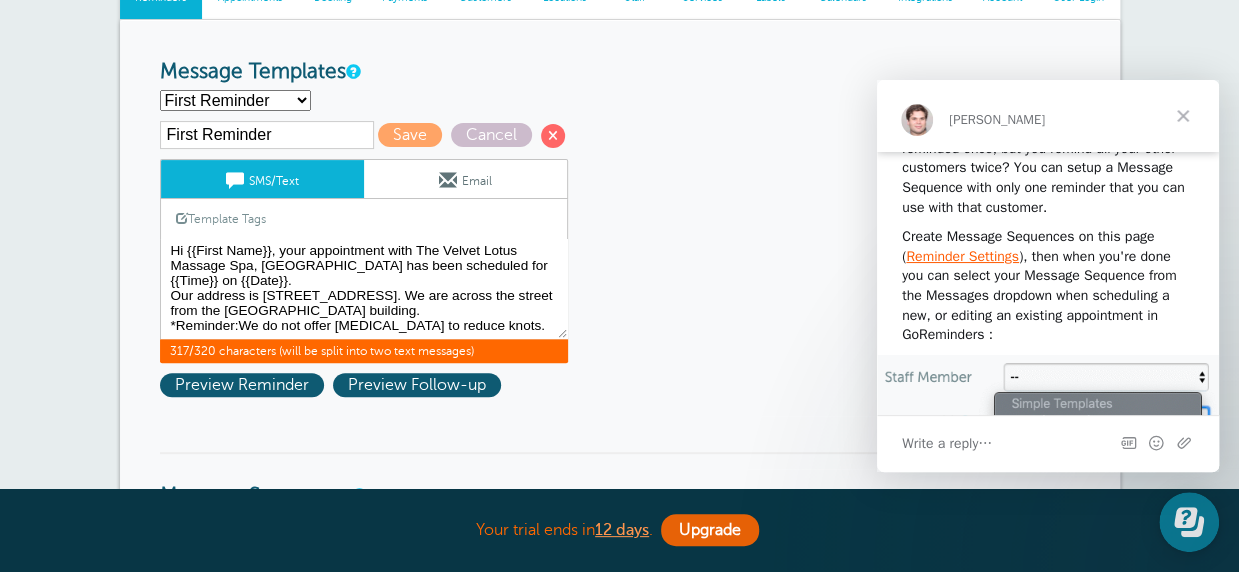 drag, startPoint x: 336, startPoint y: 314, endPoint x: 438, endPoint y: 335, distance: 104.13933 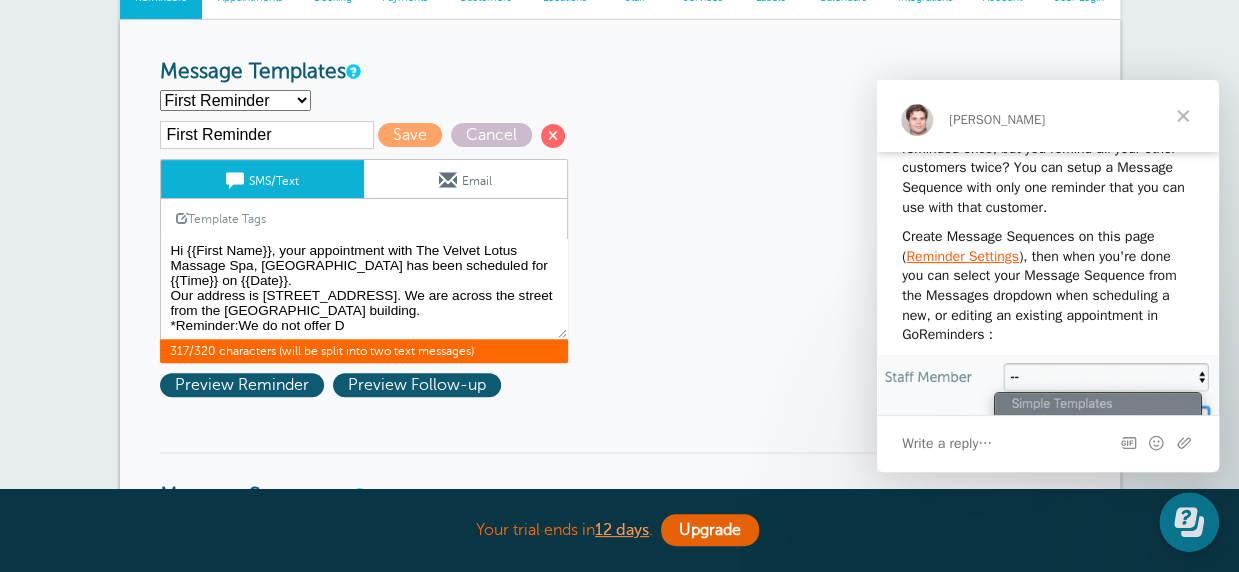 scroll, scrollTop: 18, scrollLeft: 0, axis: vertical 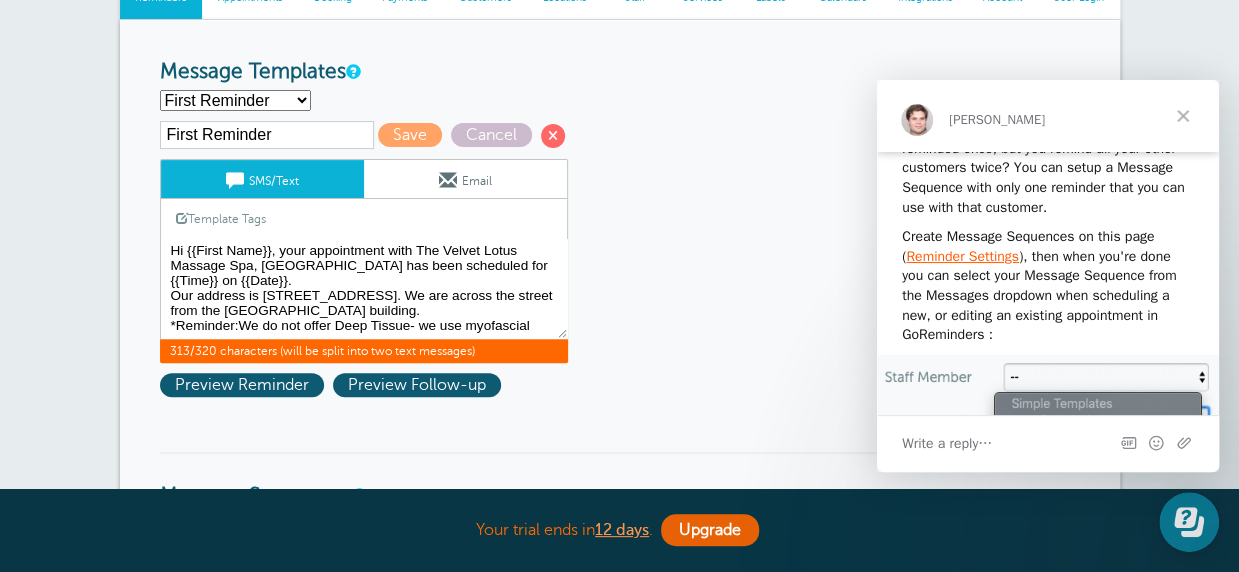 drag, startPoint x: 237, startPoint y: 327, endPoint x: 175, endPoint y: 322, distance: 62.201286 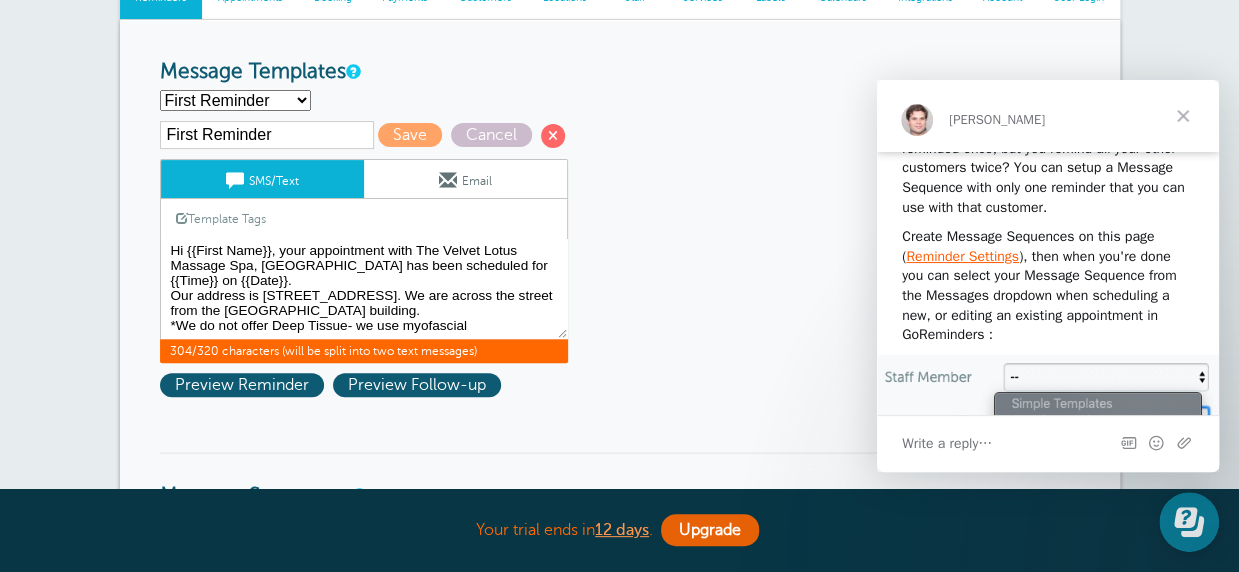 click on "Hi {{First Name}}, your appointment with The Velvet Lotus Massage Spa, Ellicott City has been scheduled for {{Time}} on {{Date}}.
Our address is 3697 Park Ave., Suite 101, Ellicott City, MD 21043. We are across the street from the Old Courthouse building." at bounding box center (364, 289) 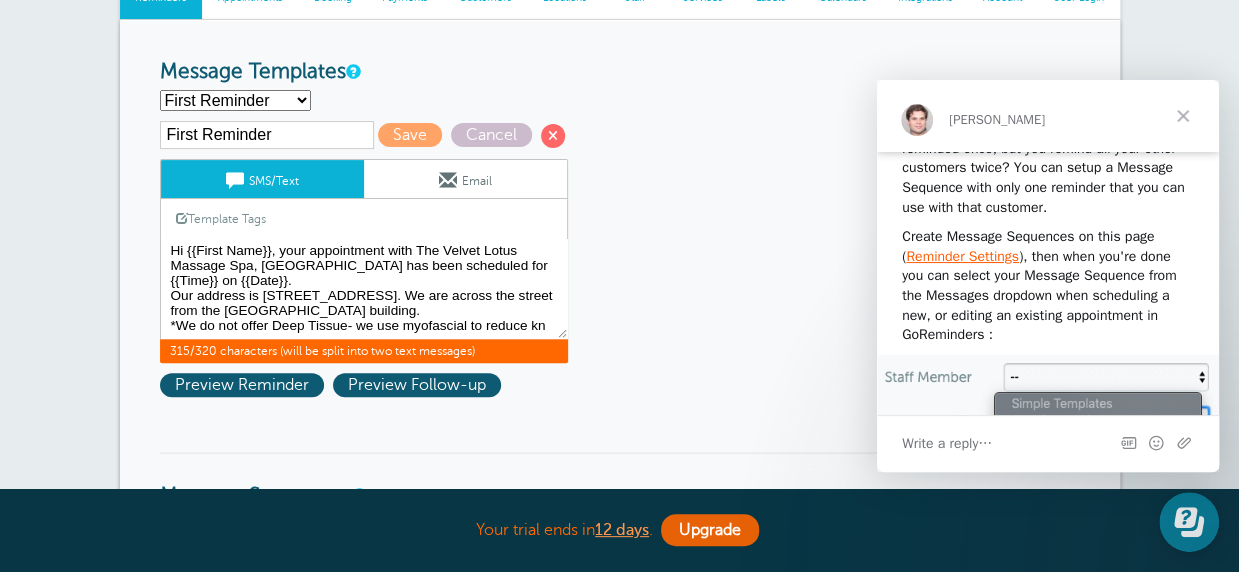 scroll, scrollTop: 33, scrollLeft: 0, axis: vertical 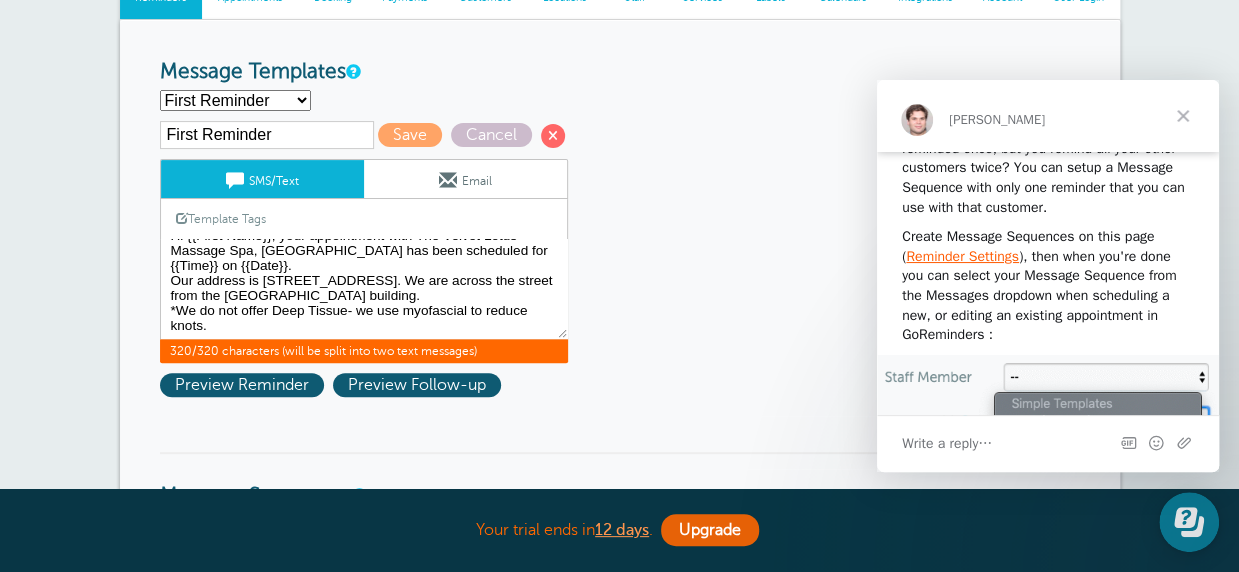 click on "Hi {{First Name}}, your appointment with The Velvet Lotus Massage Spa, Ellicott City has been scheduled for {{Time}} on {{Date}}.
Our address is 3697 Park Ave., Suite 101, Ellicott City, MD 21043. We are across the street from the Old Courthouse building." at bounding box center (364, 289) 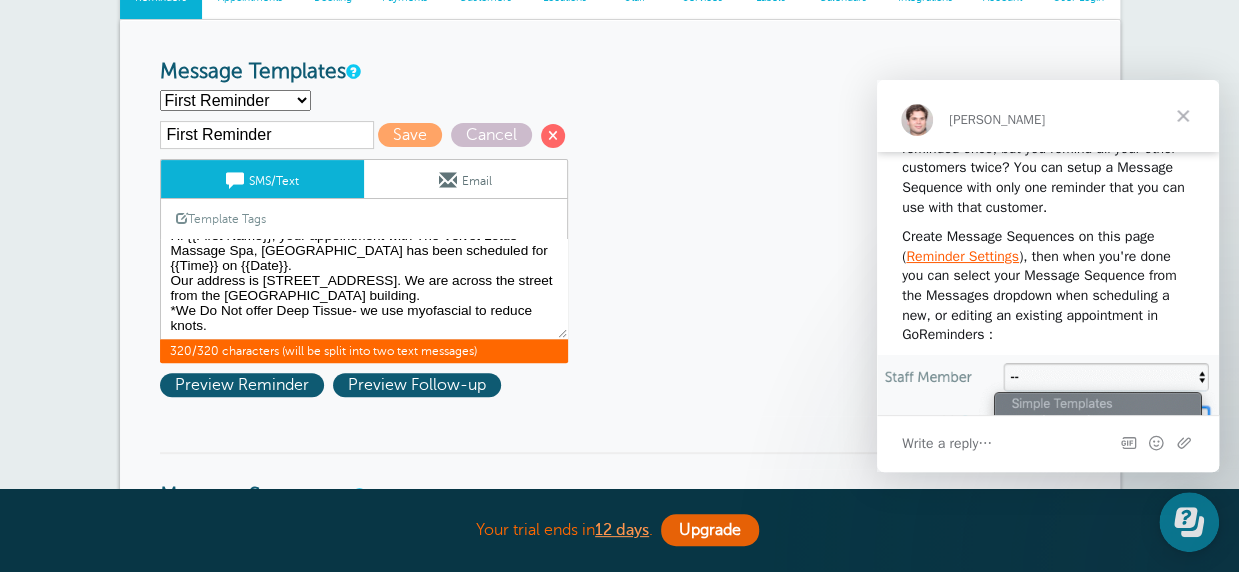 scroll, scrollTop: 0, scrollLeft: 0, axis: both 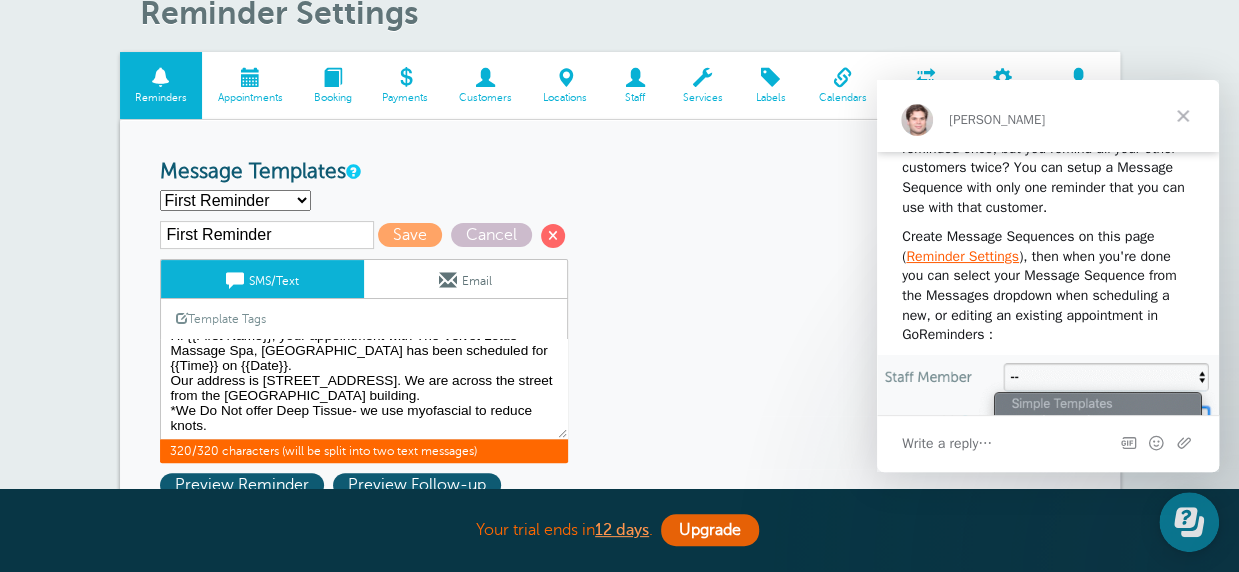 drag, startPoint x: 213, startPoint y: 371, endPoint x: 255, endPoint y: 375, distance: 42.190044 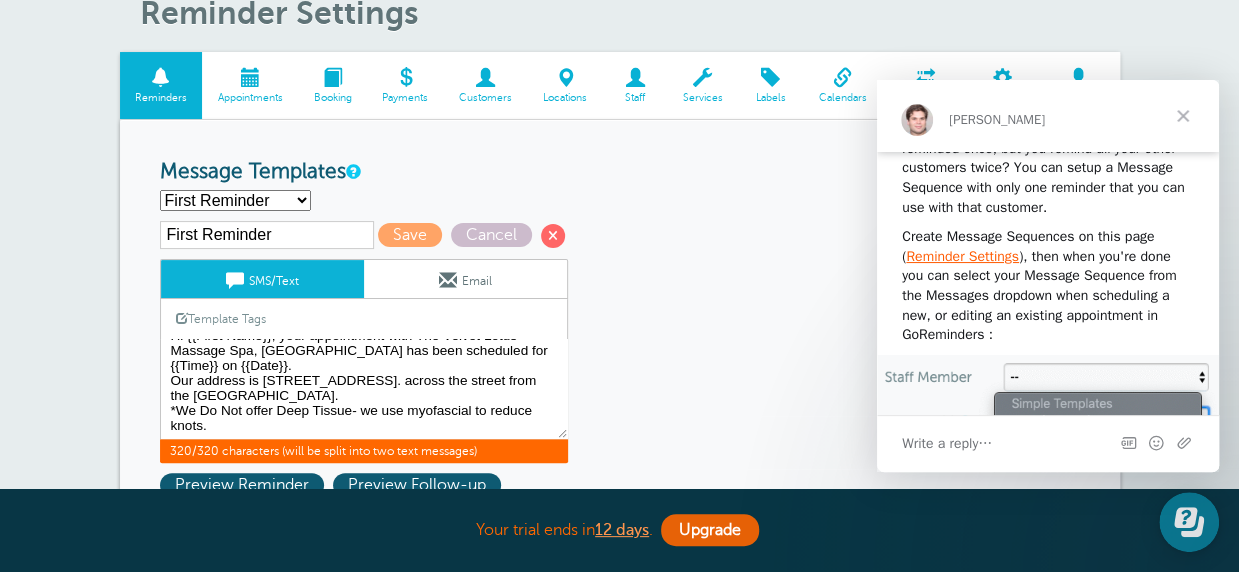 scroll, scrollTop: 18, scrollLeft: 0, axis: vertical 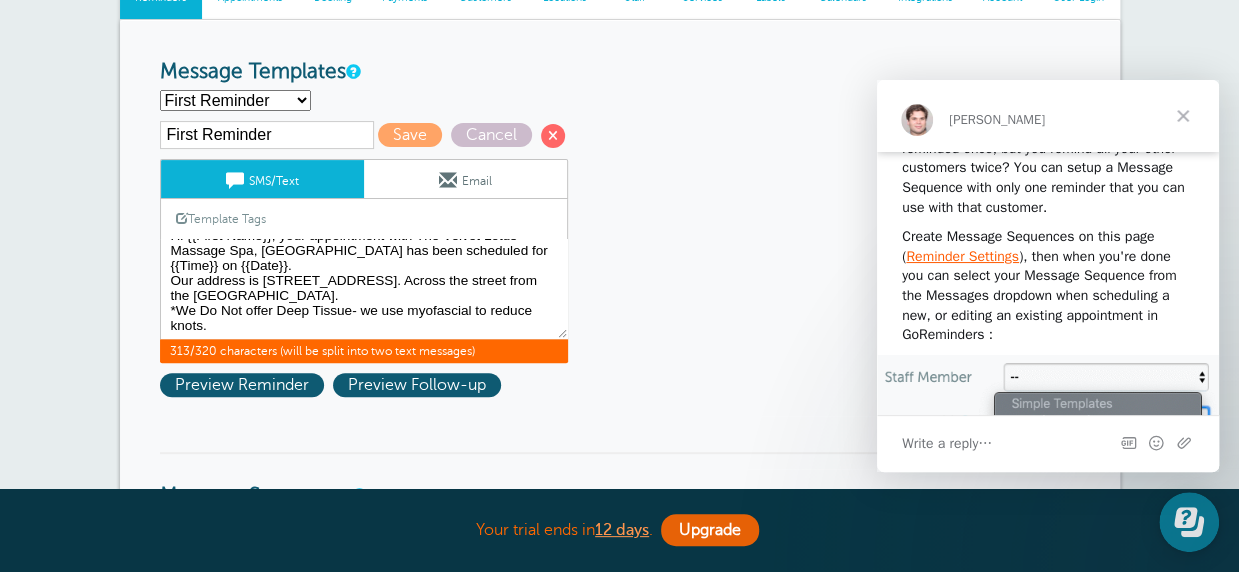 click on "Hi {{First Name}}, your appointment with The Velvet Lotus Massage Spa, Ellicott City has been scheduled for {{Time}} on {{Date}}.
Our address is 3697 Park Ave., Suite 101, Ellicott City, MD 21043. We are across the street from the Old Courthouse building." at bounding box center (364, 289) 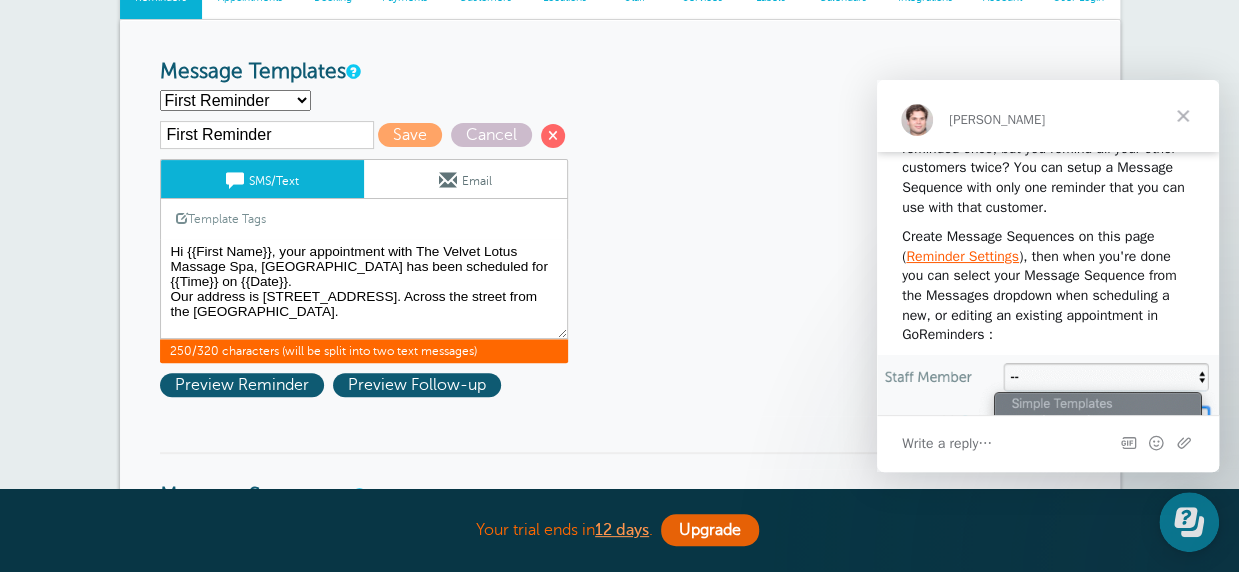 scroll, scrollTop: 0, scrollLeft: 0, axis: both 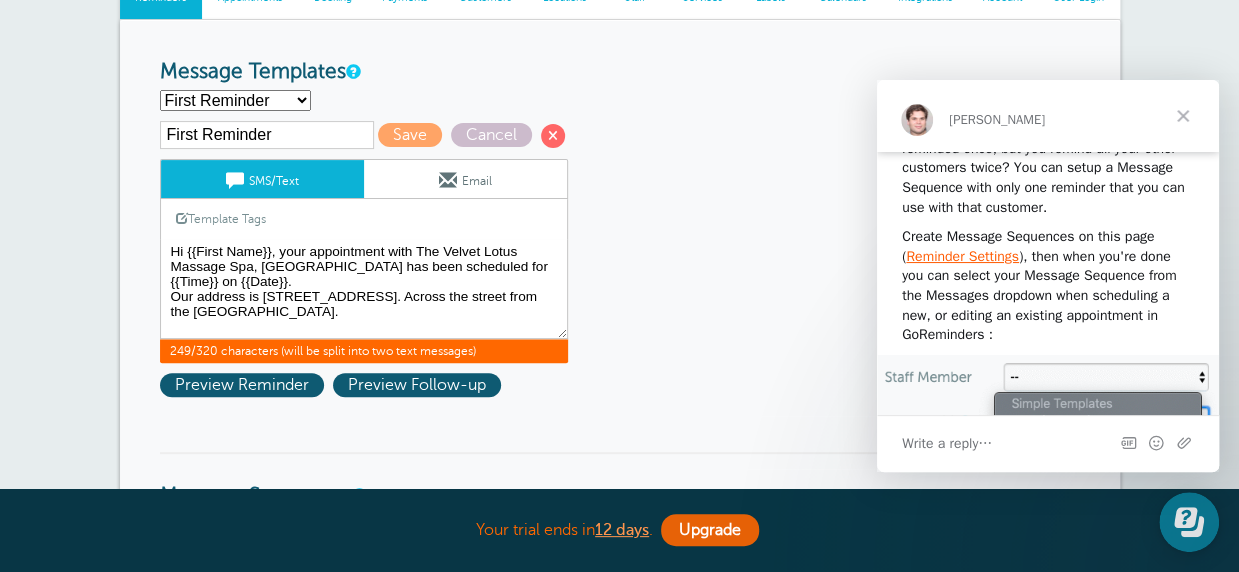 click on "Hi {{First Name}}, your appointment with The Velvet Lotus Massage Spa, Ellicott City has been scheduled for {{Time}} on {{Date}}.
Our address is 3697 Park Ave., Suite 101, Ellicott City, MD 21043. We are across the street from the Old Courthouse building." at bounding box center [364, 289] 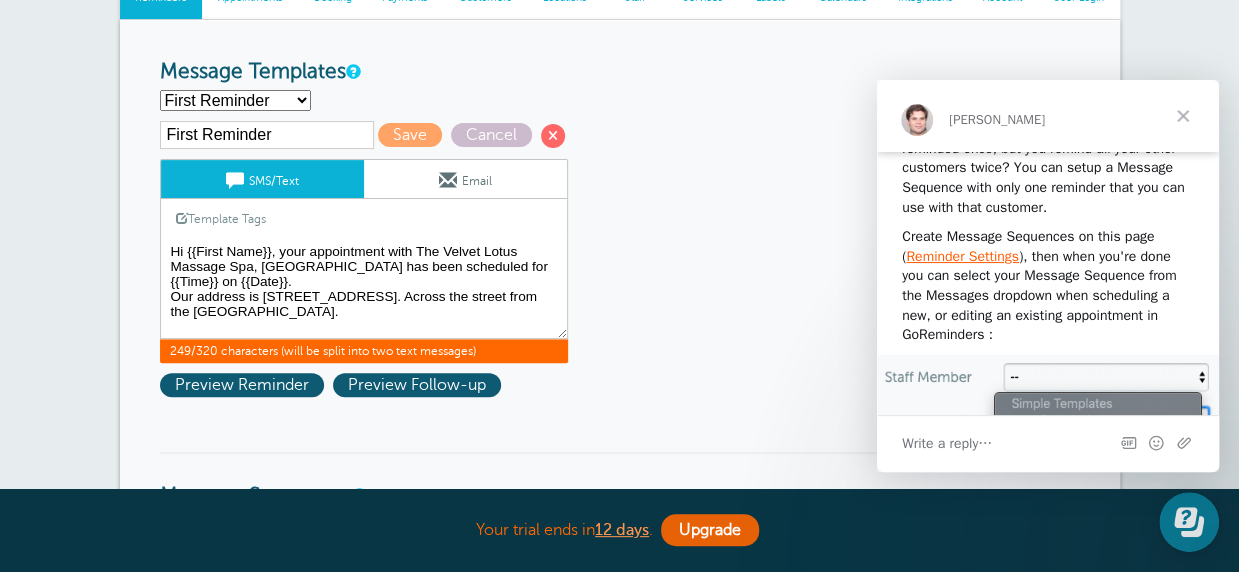 scroll, scrollTop: 2, scrollLeft: 0, axis: vertical 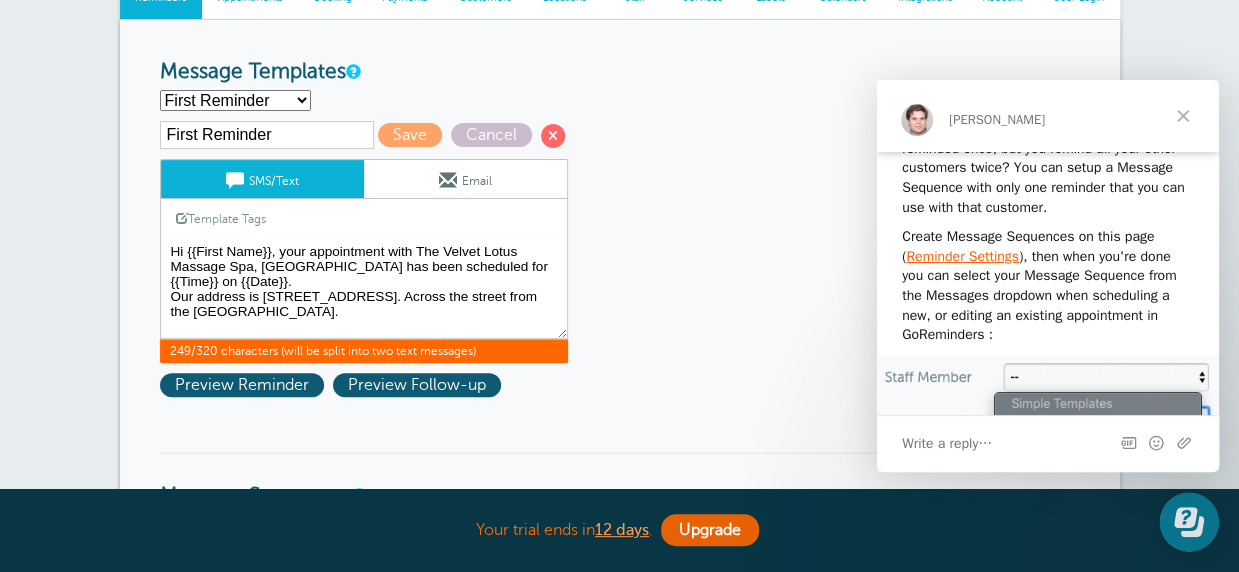 click on "Hi {{First Name}}, your appointment with The Velvet Lotus Massage Spa, Ellicott City has been scheduled for {{Time}} on {{Date}}.
Our address is 3697 Park Ave., Suite 101, Ellicott City, MD 21043. We are across the street from the Old Courthouse building." at bounding box center [364, 289] 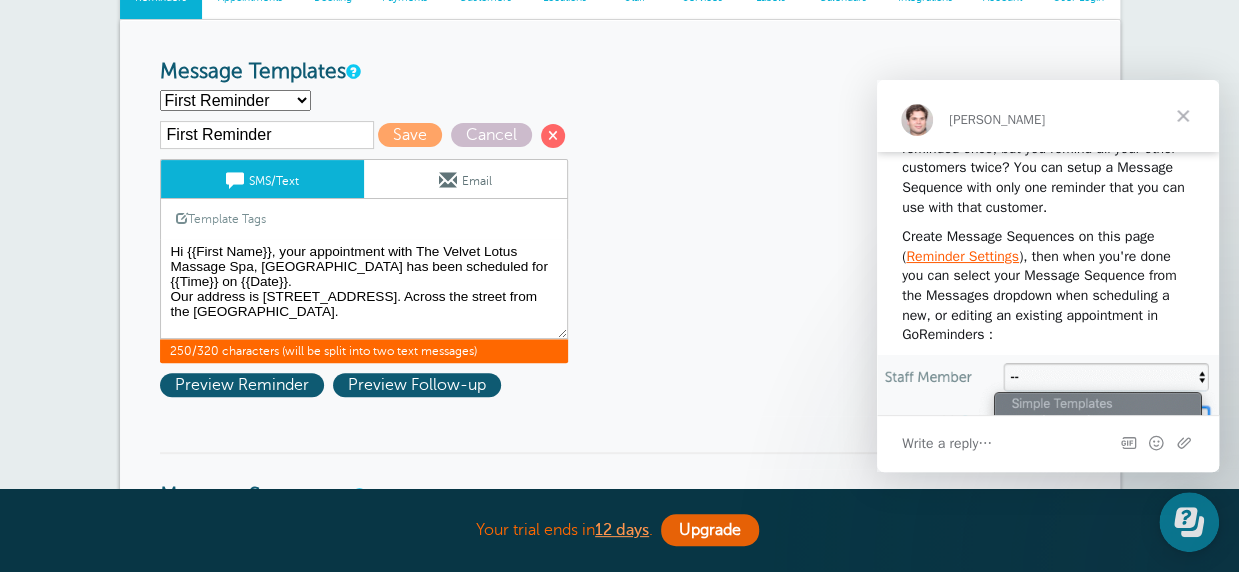 scroll, scrollTop: 0, scrollLeft: 0, axis: both 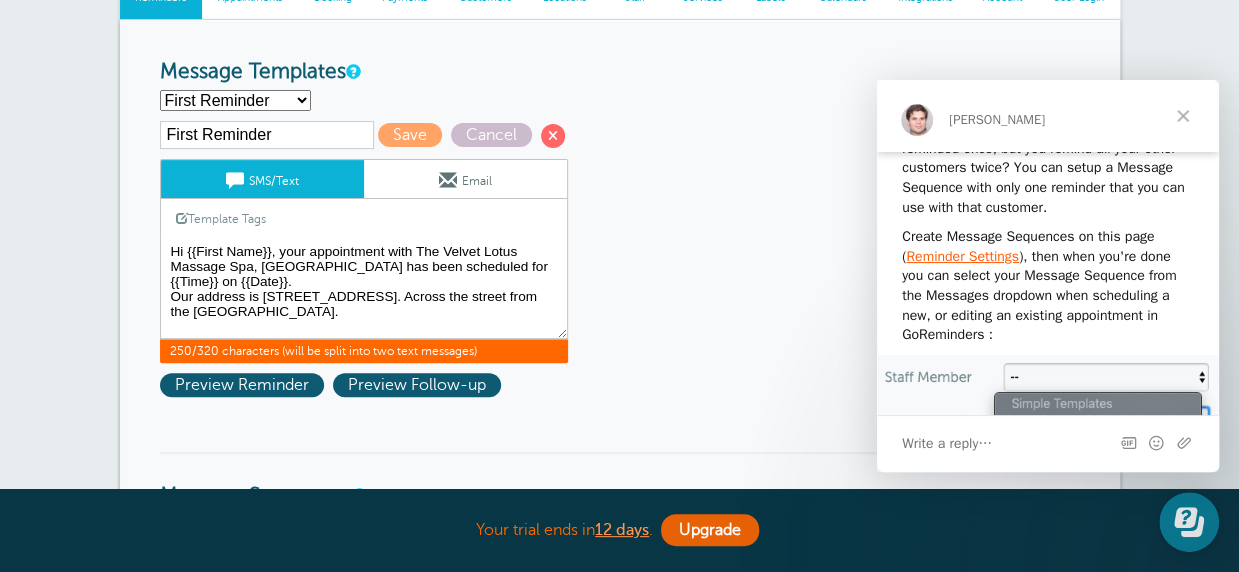 click on "Hi {{First Name}}, your appointment with The Velvet Lotus Massage Spa, Ellicott City has been scheduled for {{Time}} on {{Date}}.
Our address is 3697 Park Ave., Suite 101, Ellicott City, MD 21043. We are across the street from the Old Courthouse building." at bounding box center [364, 289] 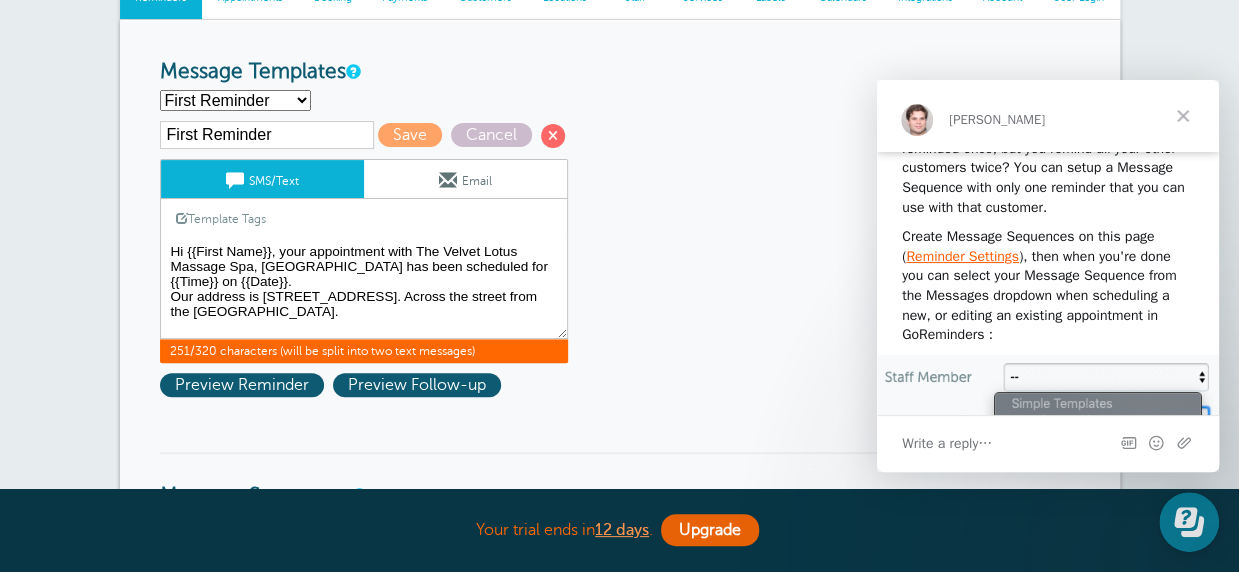 click on "Hi {{First Name}}, your appointment with The Velvet Lotus Massage Spa, Ellicott City has been scheduled for {{Time}} on {{Date}}.
Our address is 3697 Park Ave., Suite 101, Ellicott City, MD 21043. We are across the street from the Old Courthouse building." at bounding box center [364, 289] 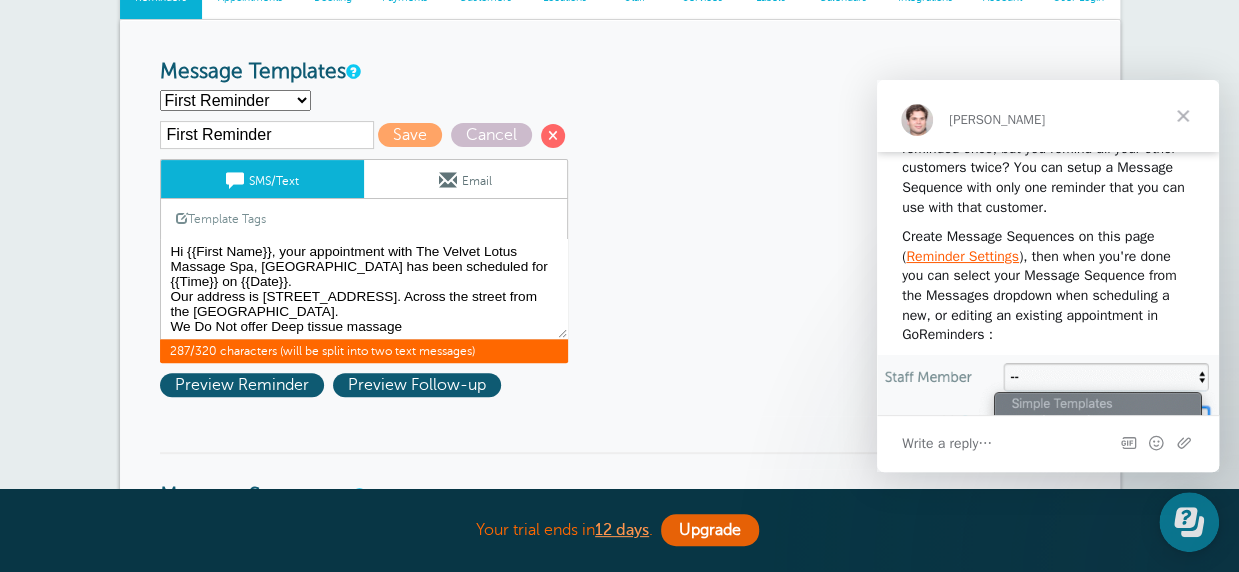 click on "Hi {{First Name}}, your appointment with The Velvet Lotus Massage Spa, Ellicott City has been scheduled for {{Time}} on {{Date}}.
Our address is 3697 Park Ave., Suite 101, Ellicott City, MD 21043. We are across the street from the Old Courthouse building." at bounding box center (364, 289) 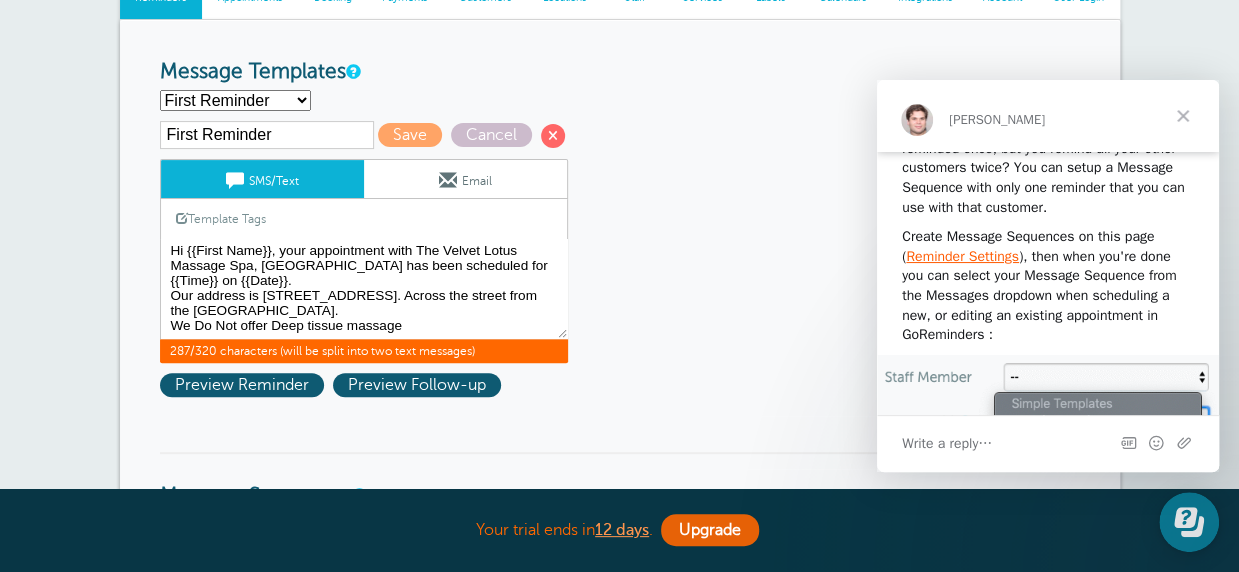 drag, startPoint x: 414, startPoint y: 329, endPoint x: 174, endPoint y: 305, distance: 241.19702 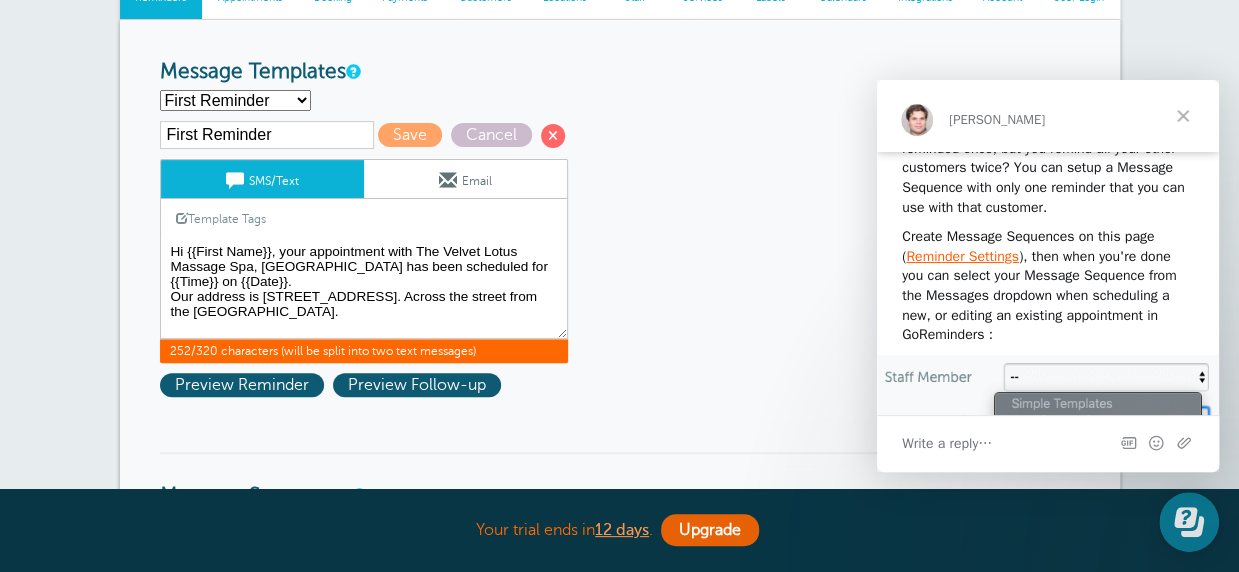 click on "Hi {{First Name}}, your appointment with The Velvet Lotus Massage Spa, Ellicott City has been scheduled for {{Time}} on {{Date}}.
Our address is 3697 Park Ave., Suite 101, Ellicott City, MD 21043. We are across the street from the Old Courthouse building." at bounding box center [364, 289] 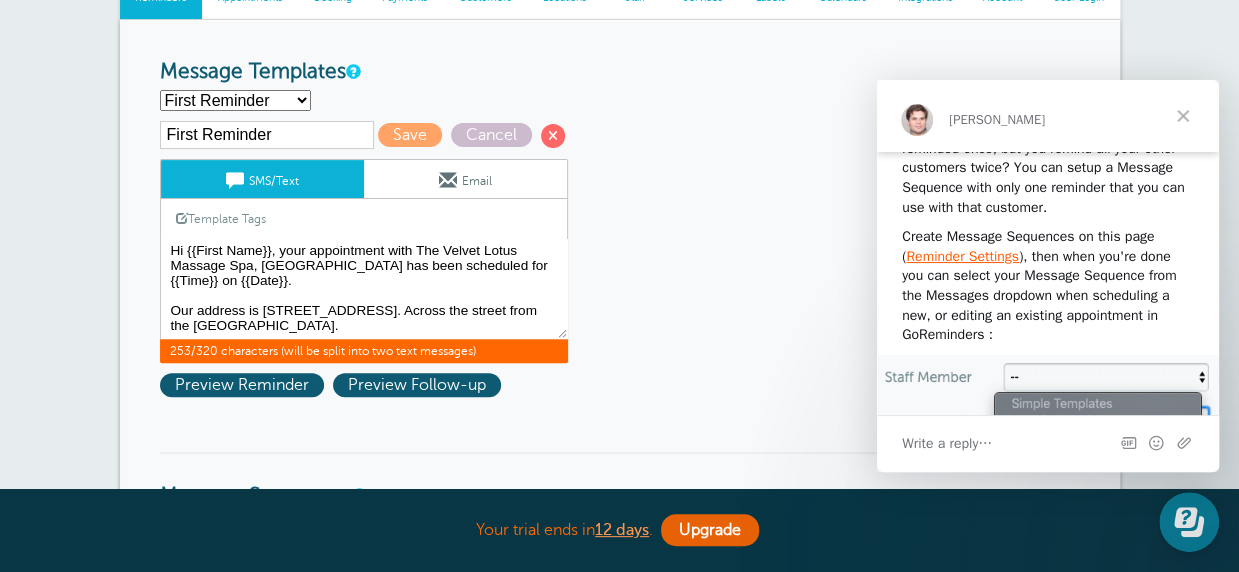 click on "Hi {{First Name}}, your appointment with The Velvet Lotus Massage Spa, Ellicott City has been scheduled for {{Time}} on {{Date}}.
Our address is 3697 Park Ave., Suite 101, Ellicott City, MD 21043. We are across the street from the Old Courthouse building." at bounding box center [364, 289] 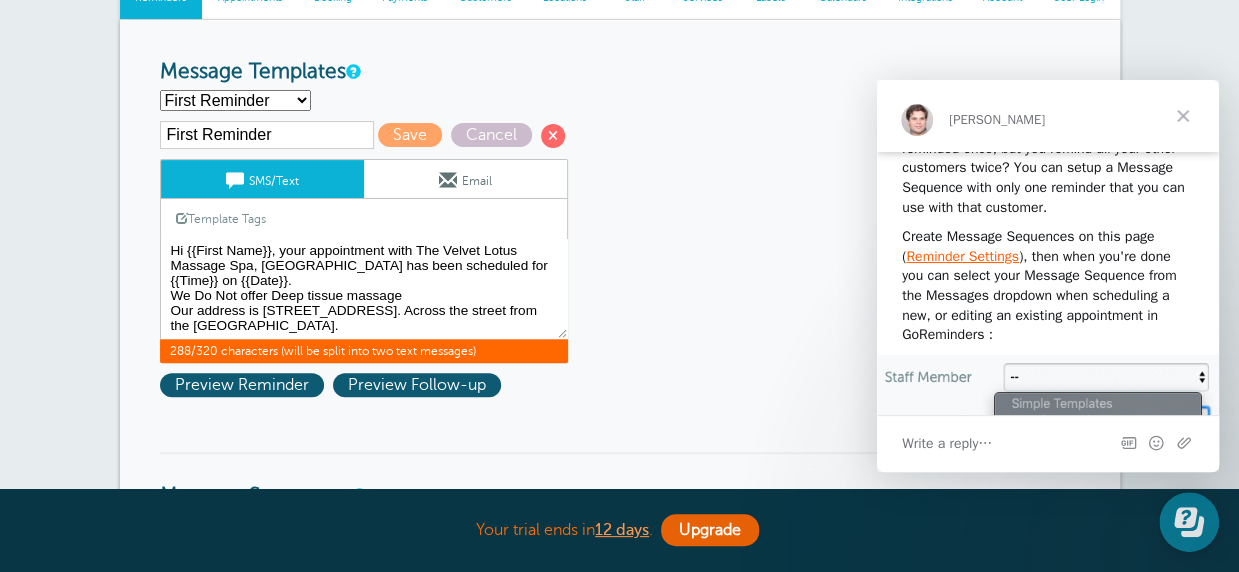 click on "Hi {{First Name}}, your appointment with The Velvet Lotus Massage Spa, Ellicott City has been scheduled for {{Time}} on {{Date}}.
Our address is 3697 Park Ave., Suite 101, Ellicott City, MD 21043. We are across the street from the Old Courthouse building." at bounding box center [364, 289] 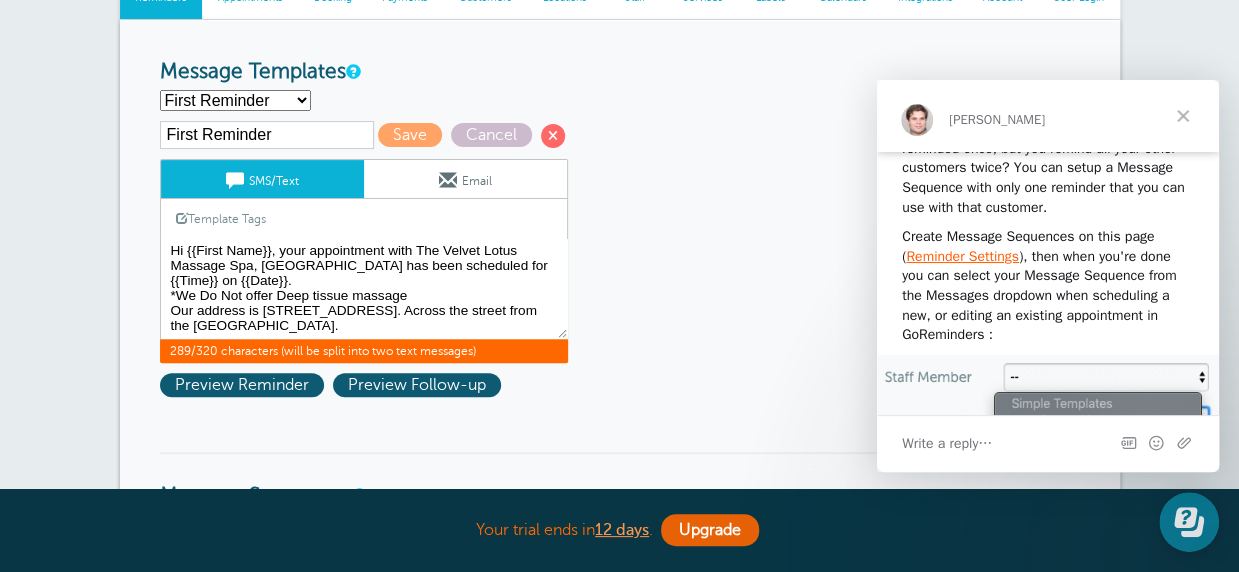 click on "Hi {{First Name}}, your appointment with The Velvet Lotus Massage Spa, Ellicott City has been scheduled for {{Time}} on {{Date}}.
Our address is 3697 Park Ave., Suite 101, Ellicott City, MD 21043. We are across the street from the Old Courthouse building." at bounding box center (364, 289) 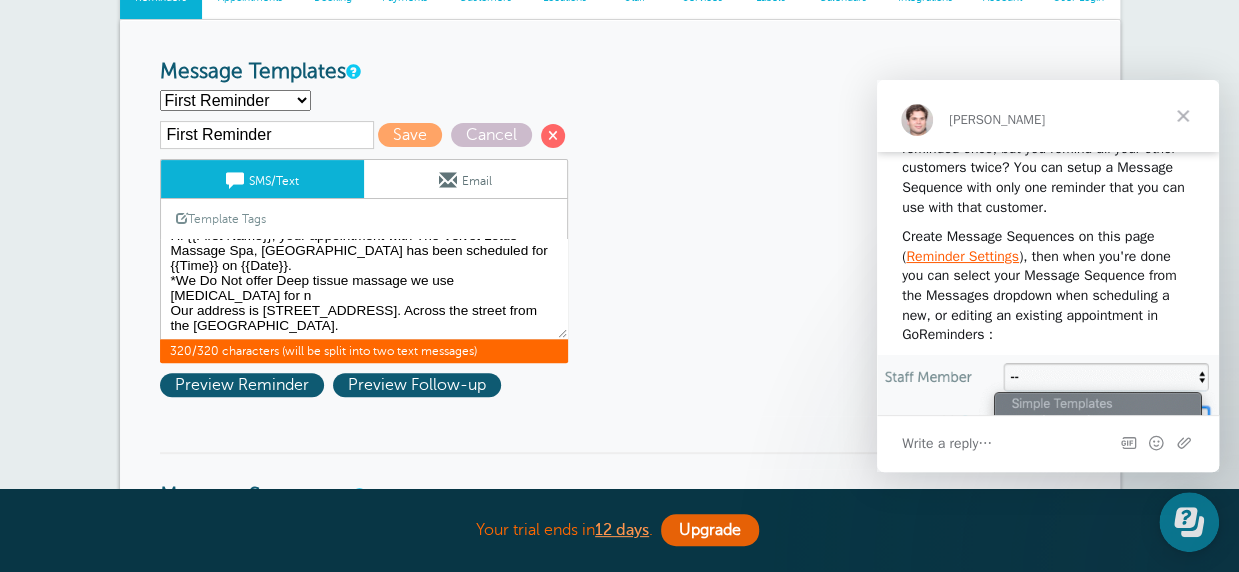 scroll, scrollTop: 28, scrollLeft: 0, axis: vertical 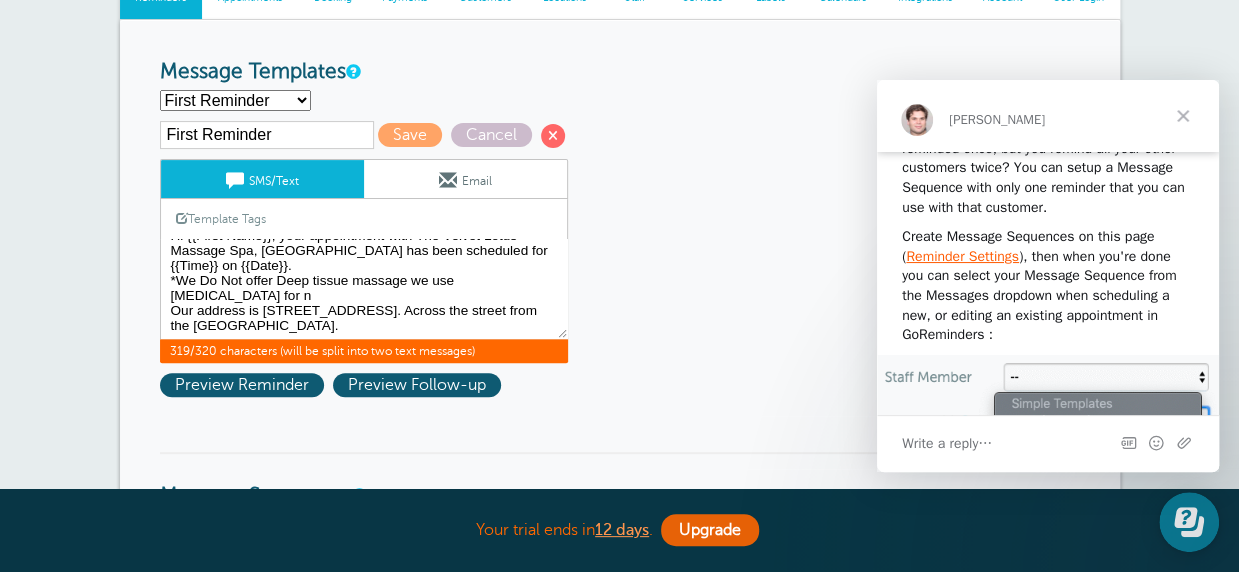 click on "Hi {{First Name}}, your appointment with The Velvet Lotus Massage Spa, Ellicott City has been scheduled for {{Time}} on {{Date}}.
Our address is 3697 Park Ave., Suite 101, Ellicott City, MD 21043. We are across the street from the Old Courthouse building." at bounding box center [364, 289] 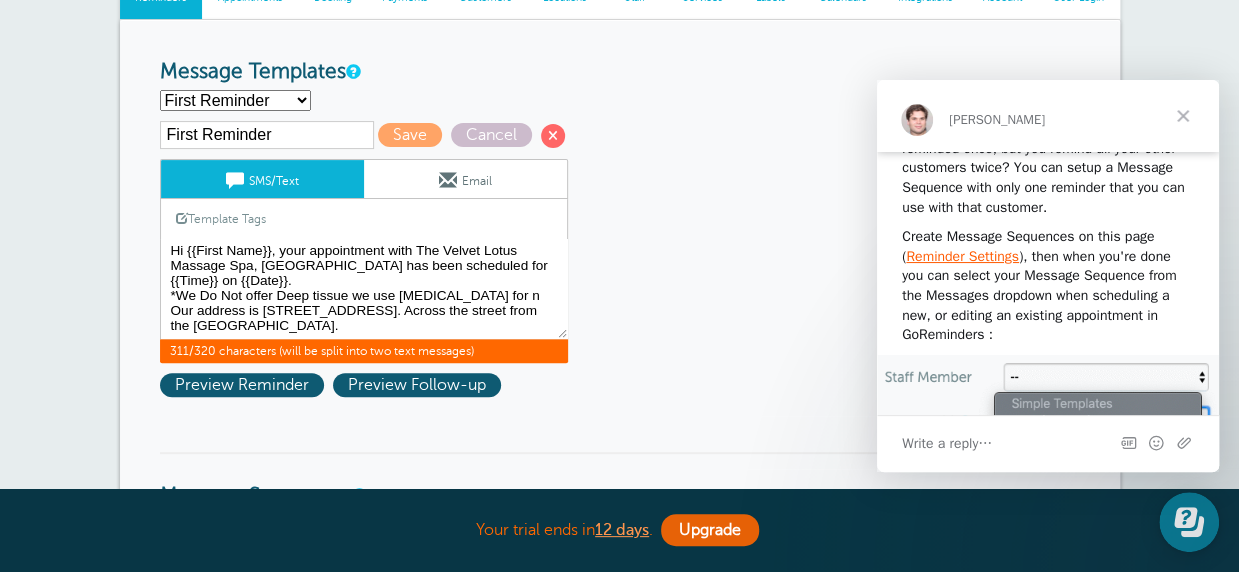 drag, startPoint x: 178, startPoint y: 287, endPoint x: 168, endPoint y: 285, distance: 10.198039 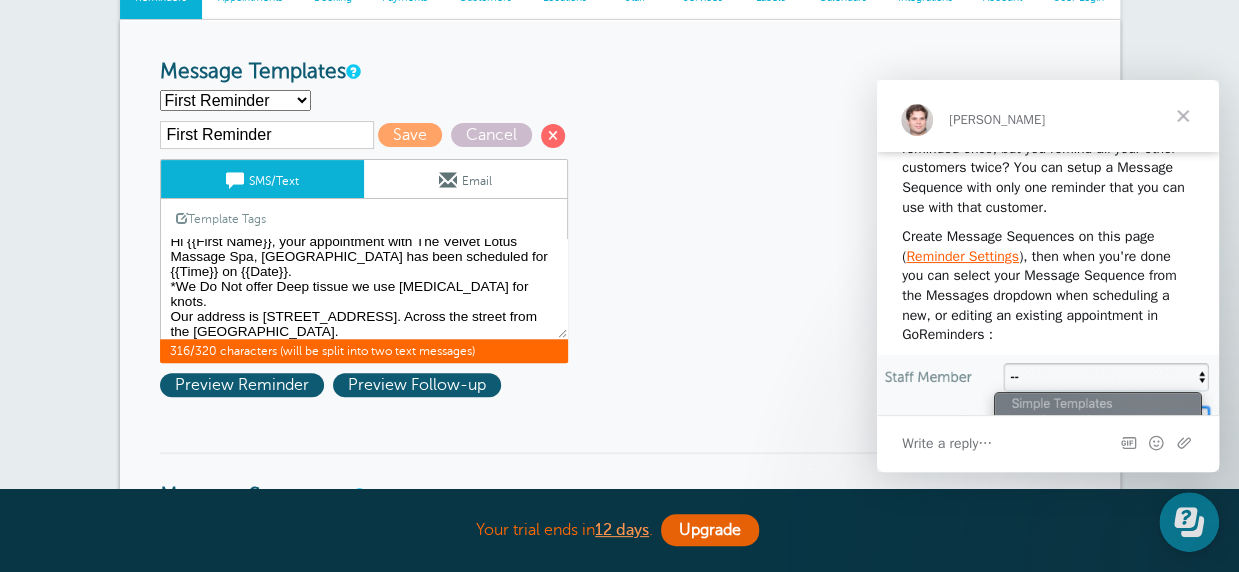 scroll, scrollTop: 0, scrollLeft: 0, axis: both 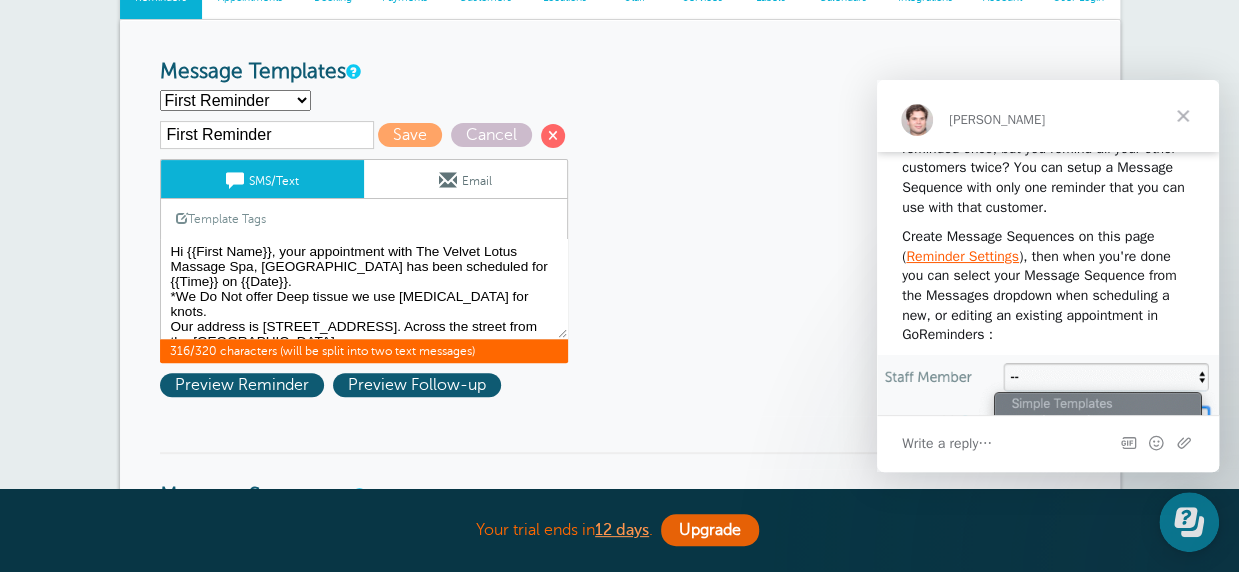 drag, startPoint x: 168, startPoint y: 295, endPoint x: 340, endPoint y: 304, distance: 172.2353 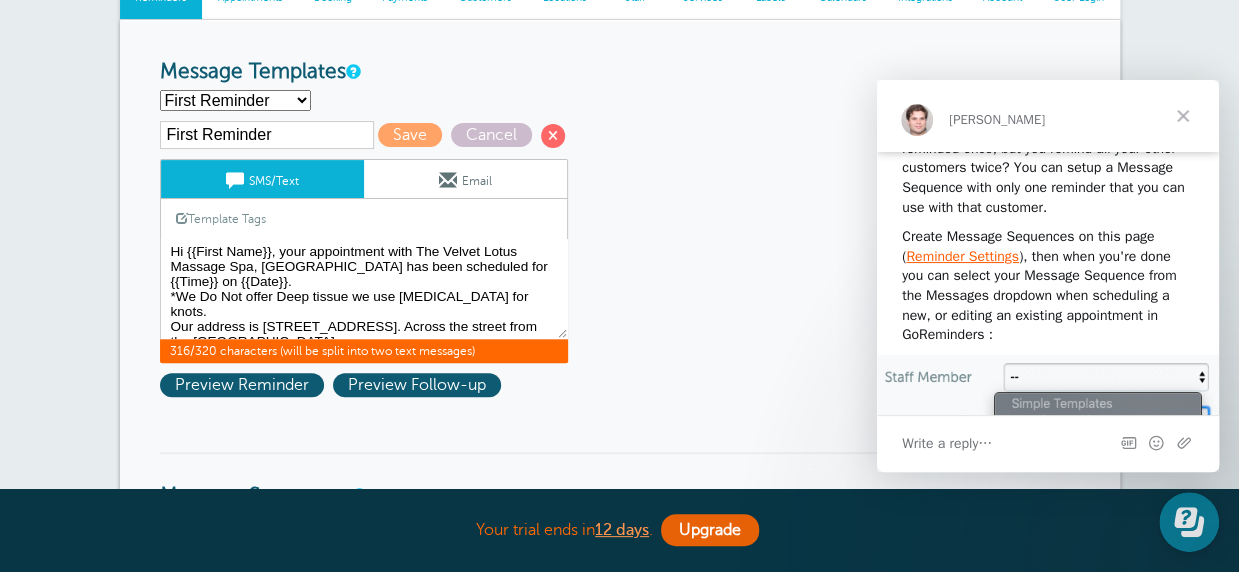click on "Template Tags
Copy SMS" at bounding box center (364, 218) 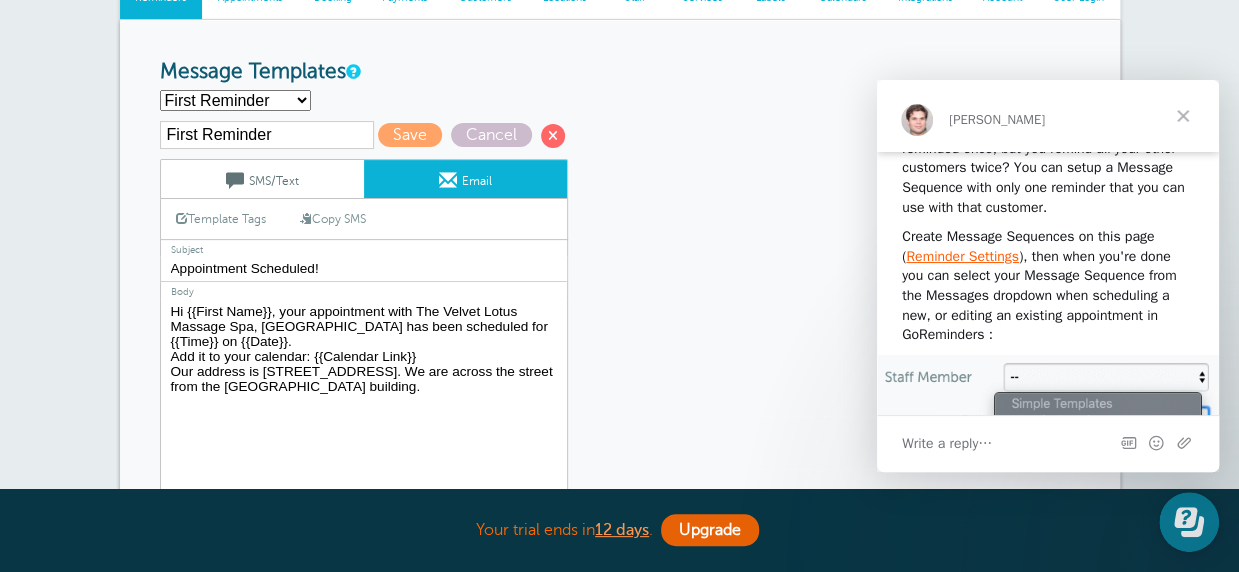 click on "Hi {{First Name}}, your appointment with The Velvet Lotus Massage Spa, Ellicott City has been scheduled for {{Time}} on {{Date}}.
Add it to your calendar: {{Calendar Link}}
Our address is 3697 Park Ave., Suite 101,Ellicott City, MD 21043. We are across the street from the Old Courthouse building." at bounding box center [364, 424] 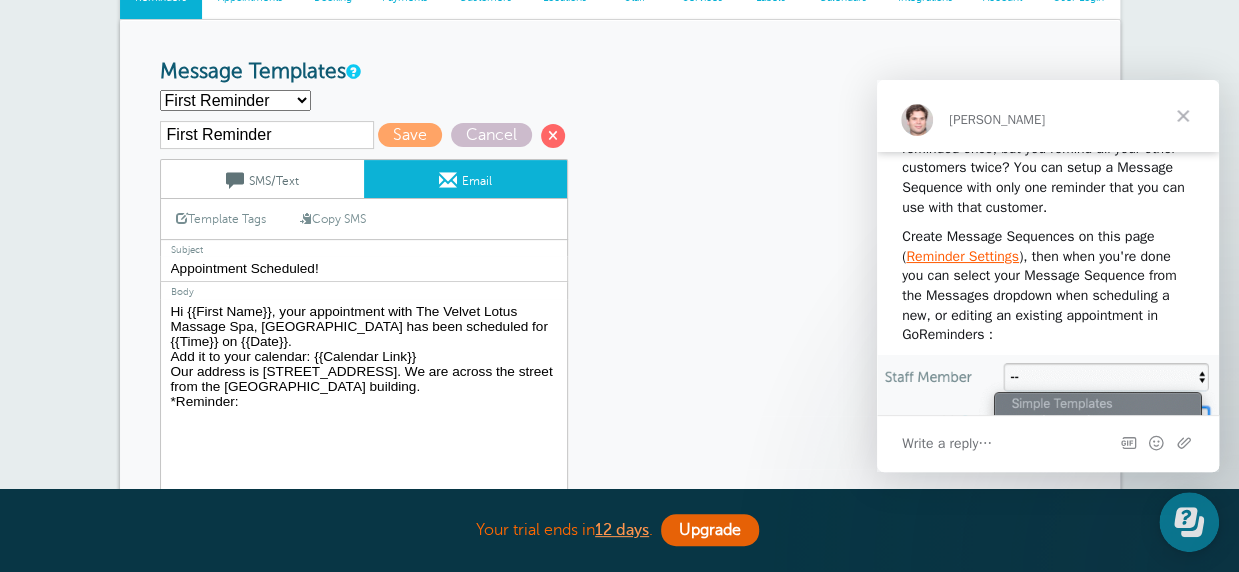 paste on "We offer Myofascial Release—not deep tissue. This gentle, sustained technique relieves tension for up to 4 weeks while protecting both client and therapist from the risks of nerve damage linked to excessive pressure." 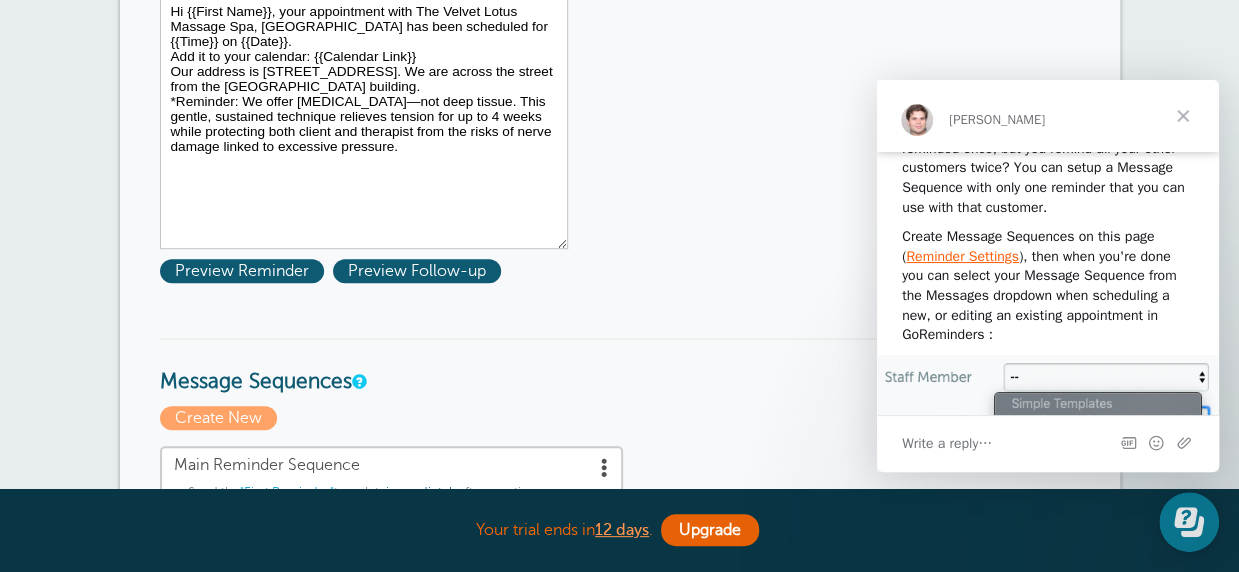 scroll, scrollTop: 400, scrollLeft: 0, axis: vertical 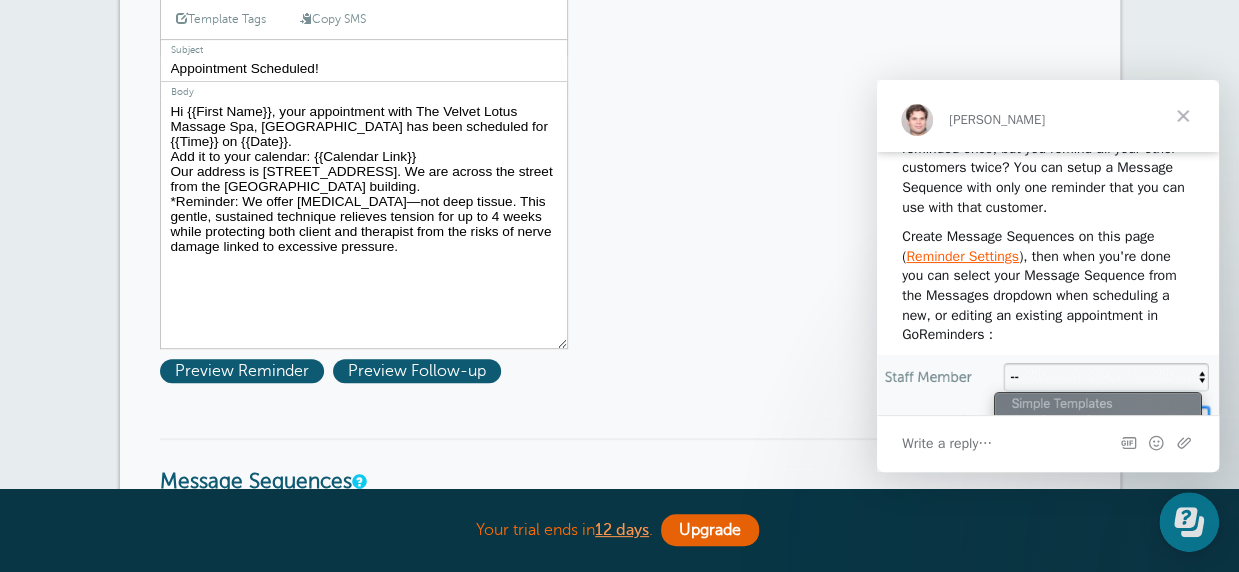 click on "Hi {{First Name}}, your appointment with The Velvet Lotus Massage Spa, Ellicott City has been scheduled for {{Time}} on {{Date}}.
Add it to your calendar: {{Calendar Link}}
Our address is 3697 Park Ave., Suite 101,Ellicott City, MD 21043. We are across the street from the Old Courthouse building." at bounding box center [364, 224] 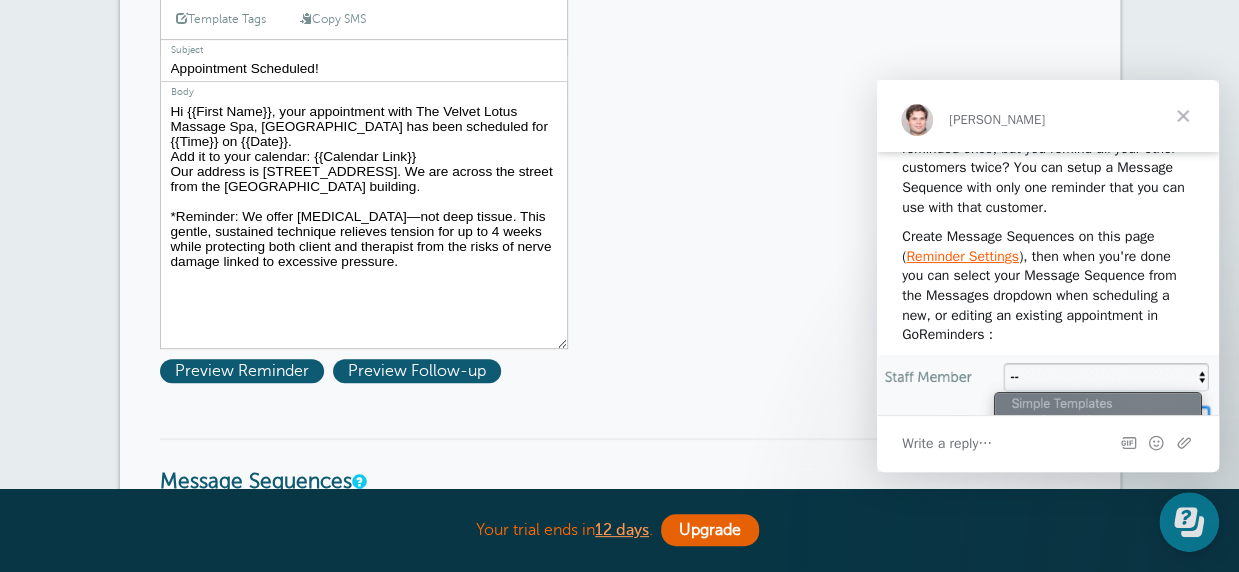 drag, startPoint x: 166, startPoint y: 172, endPoint x: 445, endPoint y: 203, distance: 280.71695 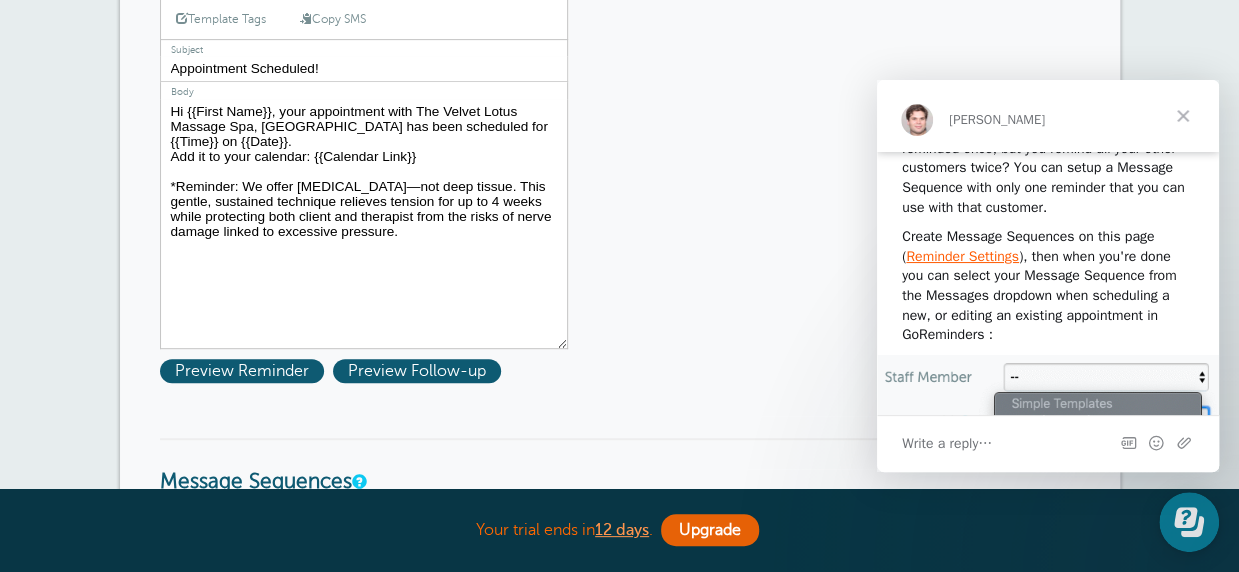 click on "Hi {{First Name}}, your appointment with The Velvet Lotus Massage Spa, Ellicott City has been scheduled for {{Time}} on {{Date}}.
Add it to your calendar: {{Calendar Link}}
Our address is 3697 Park Ave., Suite 101,Ellicott City, MD 21043. We are across the street from the Old Courthouse building." at bounding box center [364, 224] 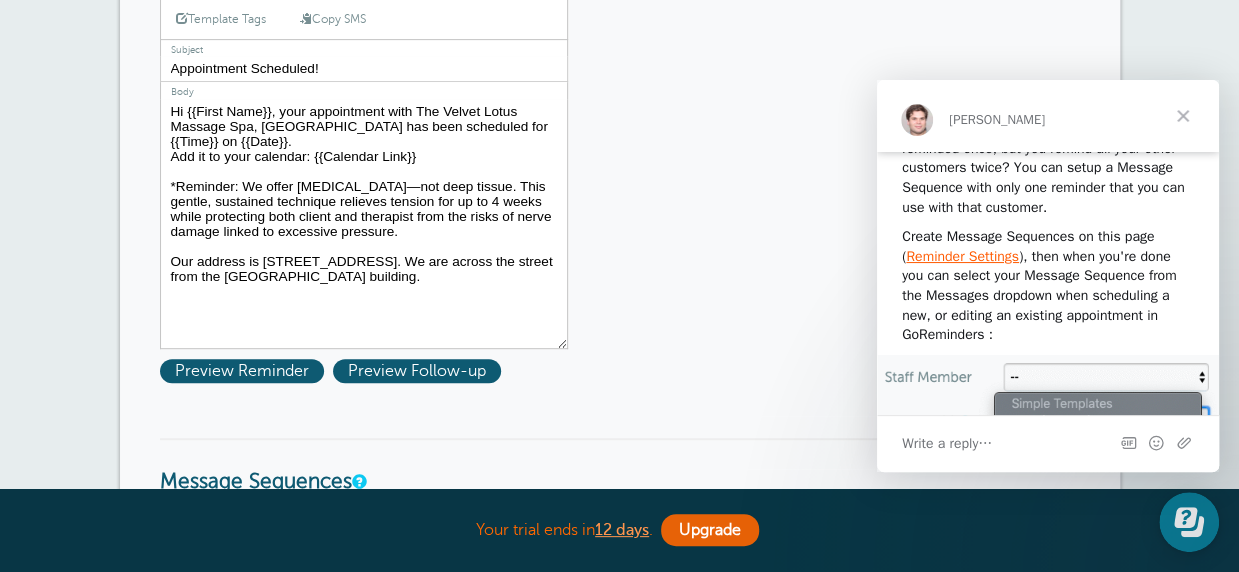click on "Hi {{First Name}}, your appointment with The Velvet Lotus Massage Spa, Ellicott City has been scheduled for {{Time}} on {{Date}}.
Add it to your calendar: {{Calendar Link}}
Our address is 3697 Park Ave., Suite 101,Ellicott City, MD 21043. We are across the street from the Old Courthouse building." at bounding box center [364, 224] 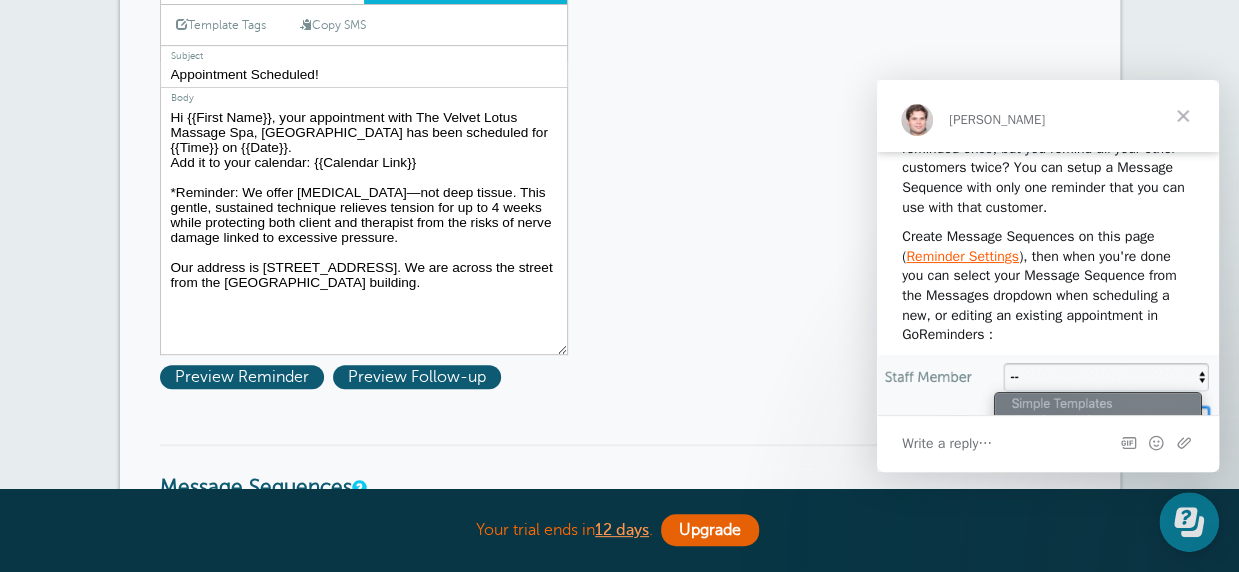 scroll, scrollTop: 400, scrollLeft: 0, axis: vertical 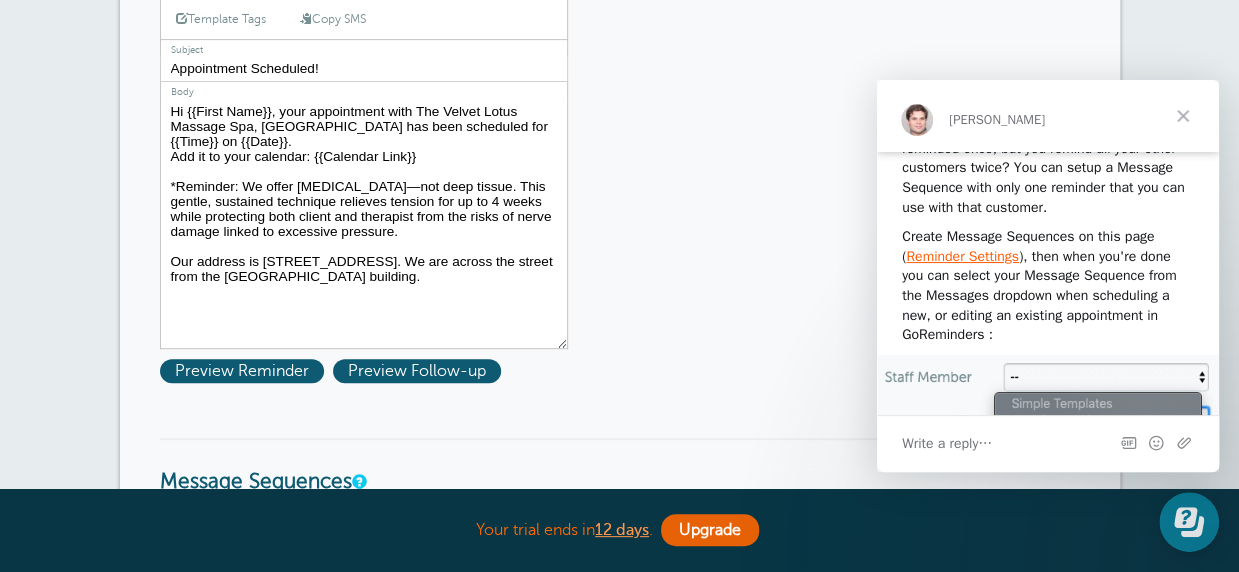 click on "Hi {{First Name}}, your appointment with The Velvet Lotus Massage Spa, Ellicott City has been scheduled for {{Time}} on {{Date}}.
Add it to your calendar: {{Calendar Link}}
Our address is 3697 Park Ave., Suite 101,Ellicott City, MD 21043. We are across the street from the Old Courthouse building." at bounding box center [364, 224] 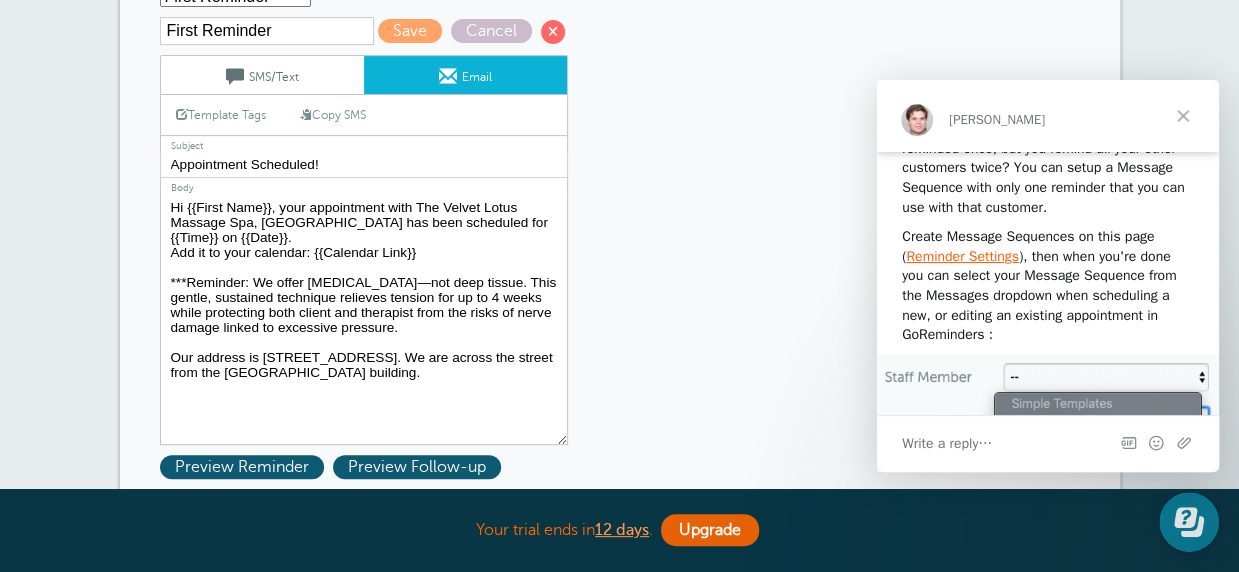 scroll, scrollTop: 200, scrollLeft: 0, axis: vertical 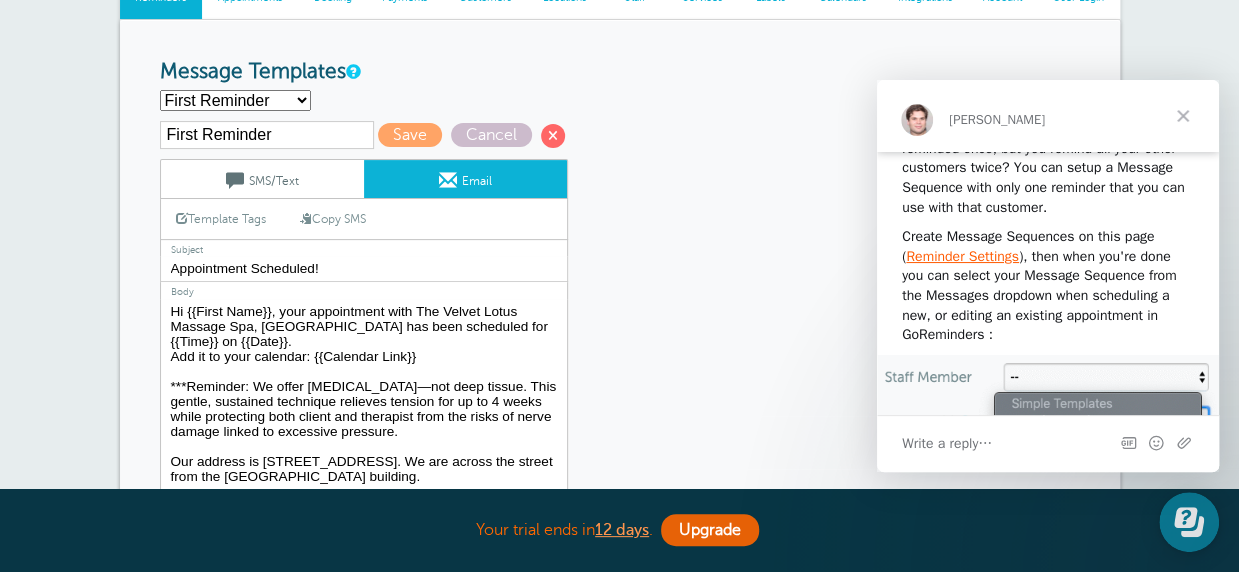 type on "Hi {{First Name}}, your appointment with The Velvet Lotus Massage Spa, Ellicott City has been scheduled for {{Time}} on {{Date}}.
Add it to your calendar: {{Calendar Link}}
***Reminder: We offer Myofascial Release—not deep tissue. This gentle, sustained technique relieves tension for up to 4 weeks while protecting both client and therapist from the risks of nerve damage linked to excessive pressure.
Our address is 3697 Park Ave., Suite 101,Ellicott City, MD 21043. We are across the street from the Old Courthouse building." 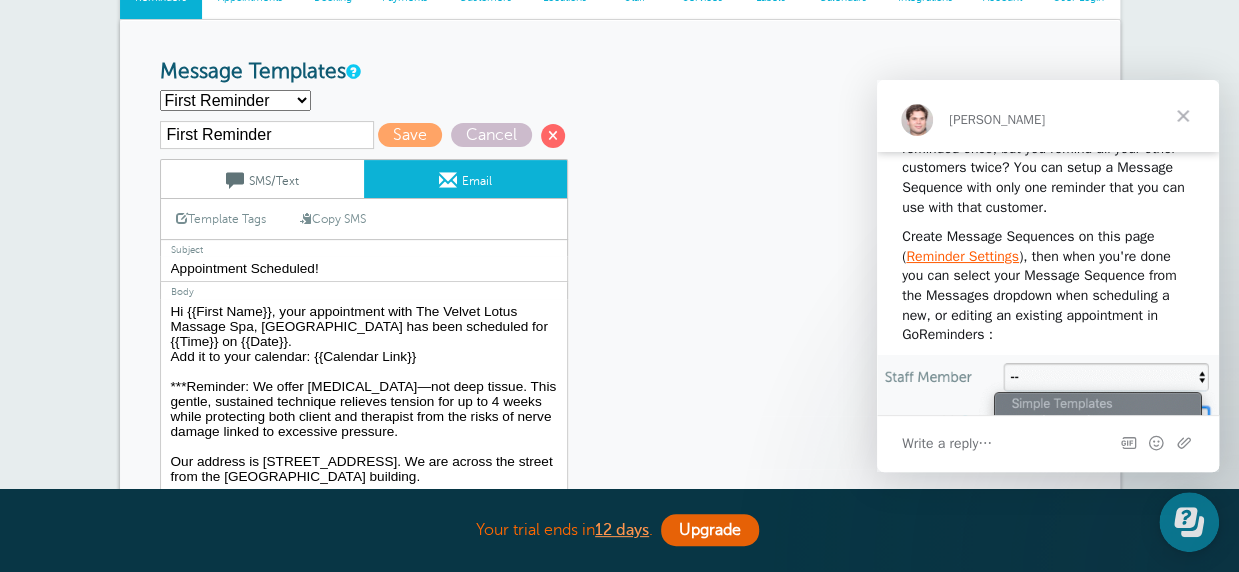 click at bounding box center (1183, 116) 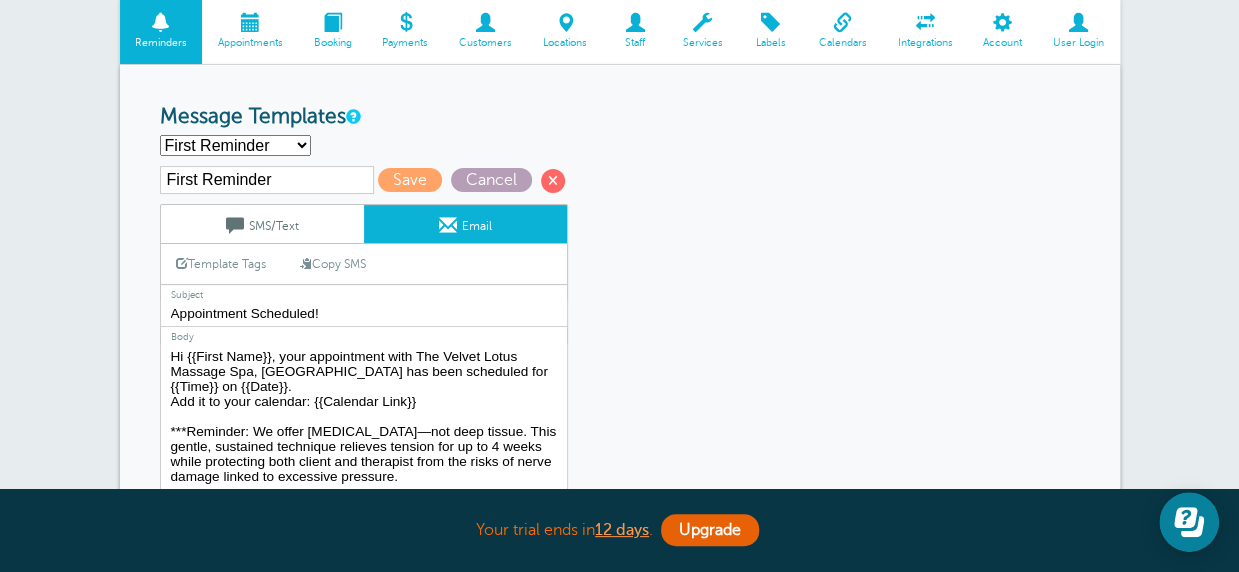 scroll, scrollTop: 200, scrollLeft: 0, axis: vertical 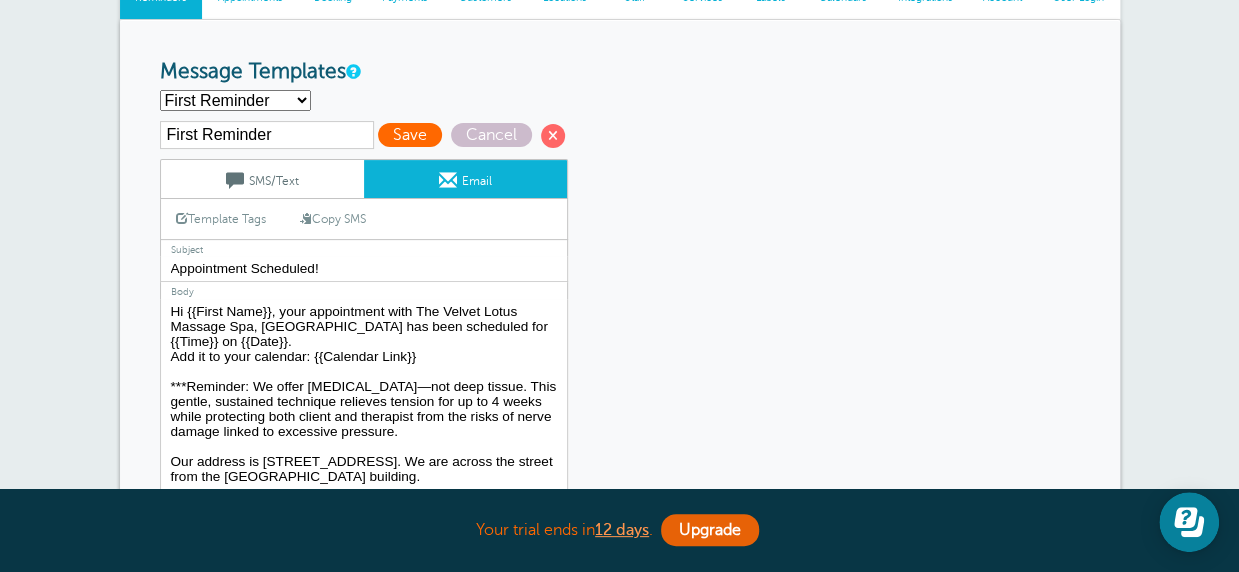 click on "Save" at bounding box center [410, 135] 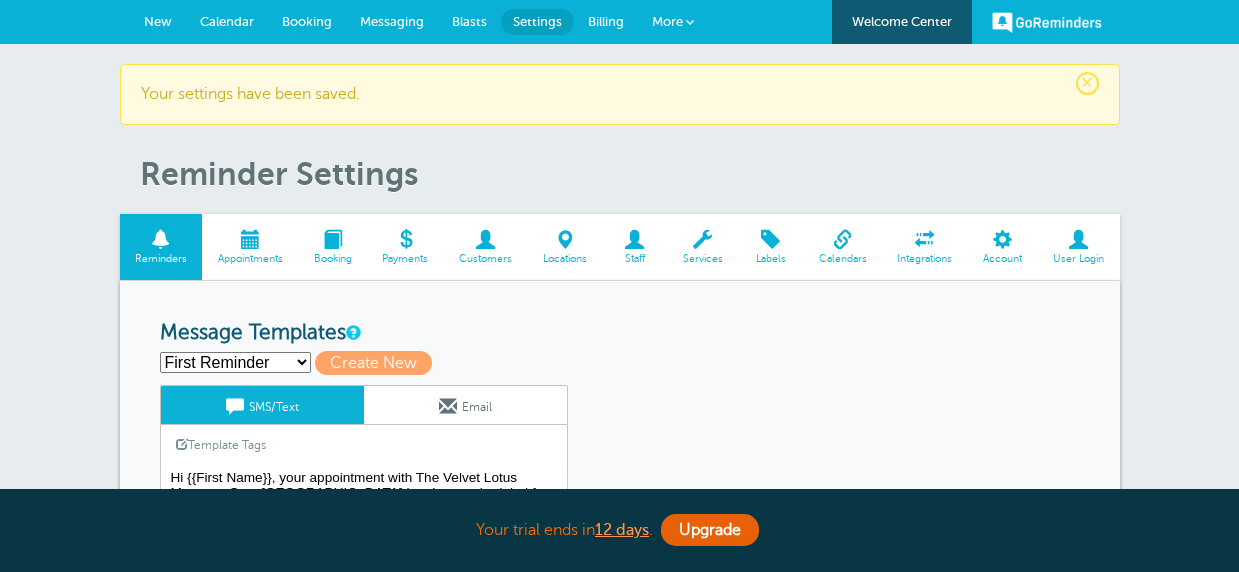 scroll, scrollTop: 0, scrollLeft: 0, axis: both 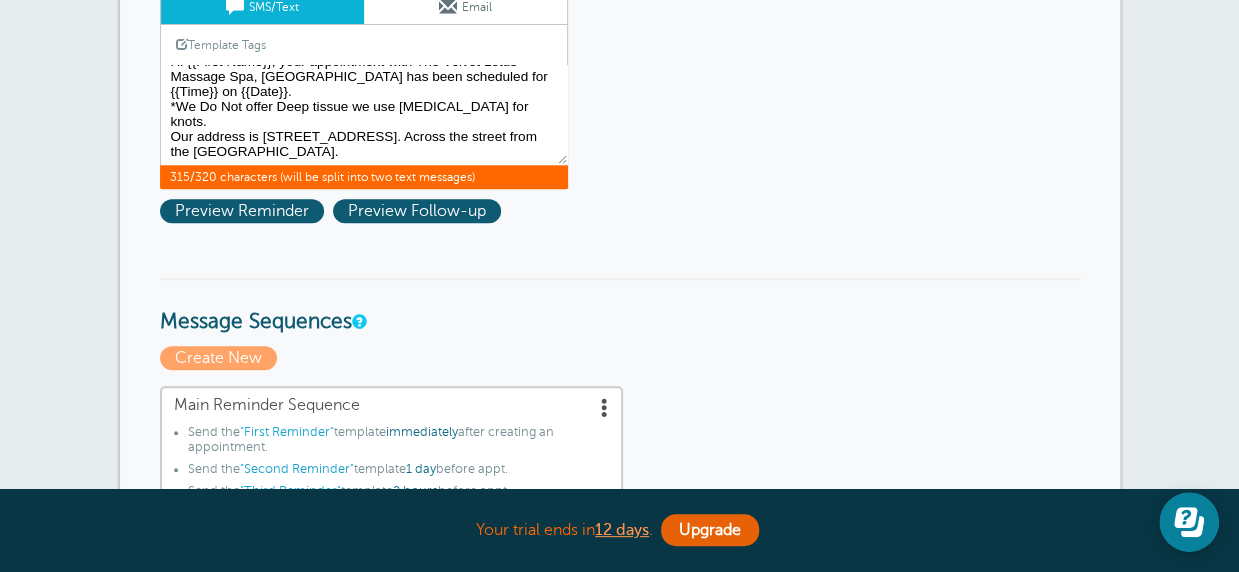 click on "Hi {{First Name}}, your appointment with The Velvet Lotus Massage Spa, Ellicott City has been scheduled for {{Time}} on {{Date}}.
*We Do Not offer Deep tissue we use myofascial release for knots.
Our address is 3697 Park Ave., Suite 101, Ellicott City, MD 21043. Across the street from the Old Courthouse building." at bounding box center (364, 115) 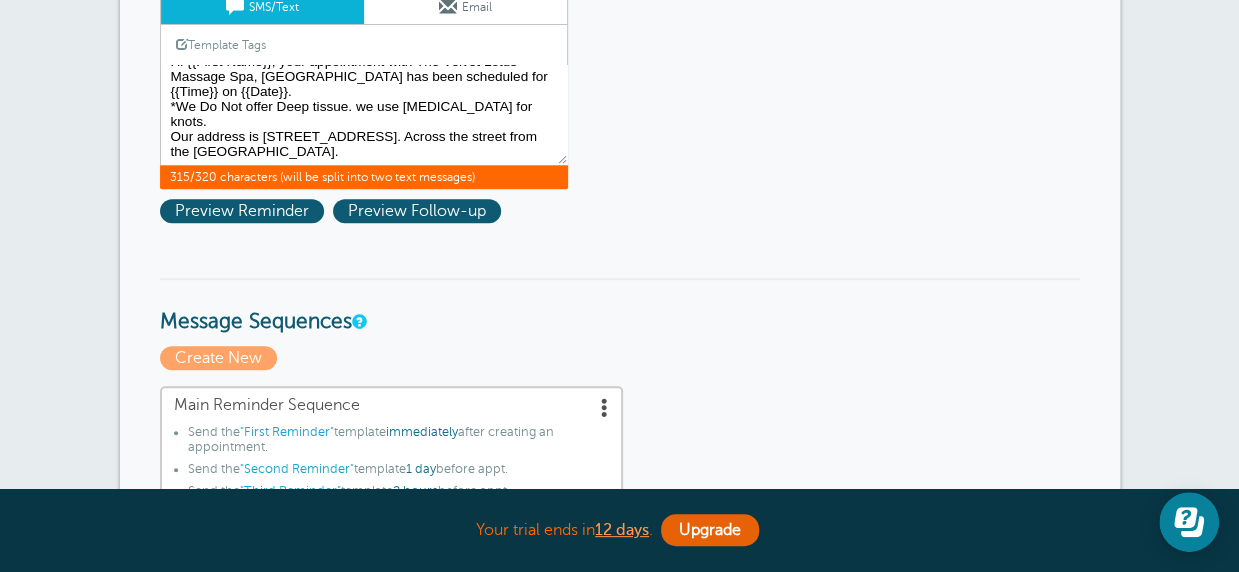 scroll, scrollTop: 435, scrollLeft: 0, axis: vertical 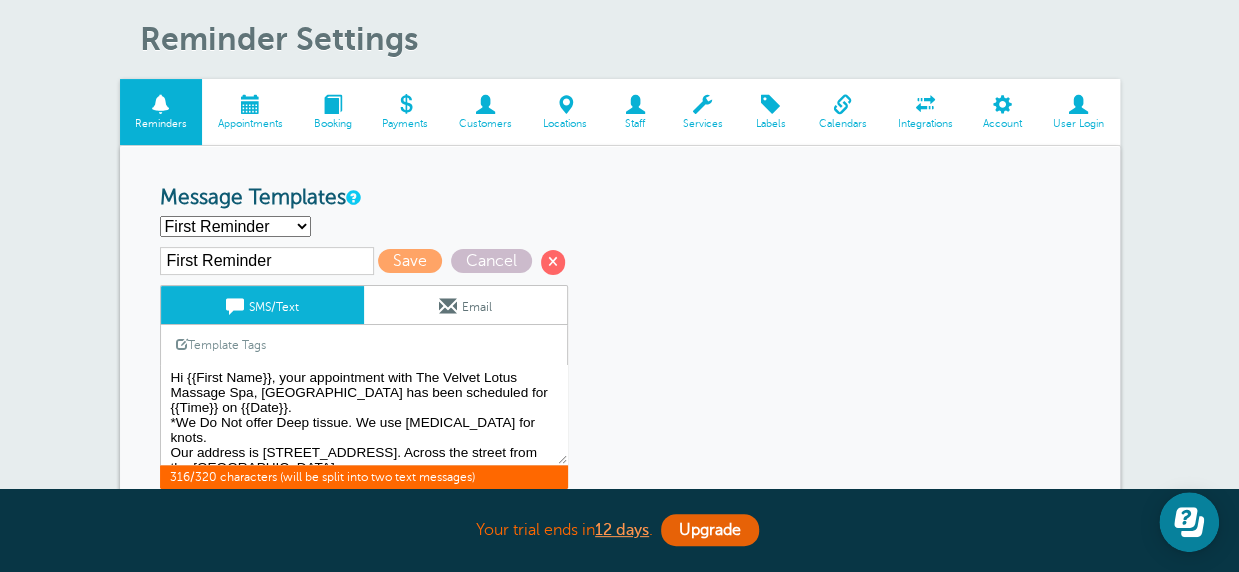 type on "Hi {{First Name}}, your appointment with The Velvet Lotus Massage Spa, Ellicott City has been scheduled for {{Time}} on {{Date}}.
*We Do Not offer Deep tissue. We use myofascial release for knots.
Our address is 3697 Park Ave., Suite 101, Ellicott City, MD 21043. Across the street from the Old Courthouse building." 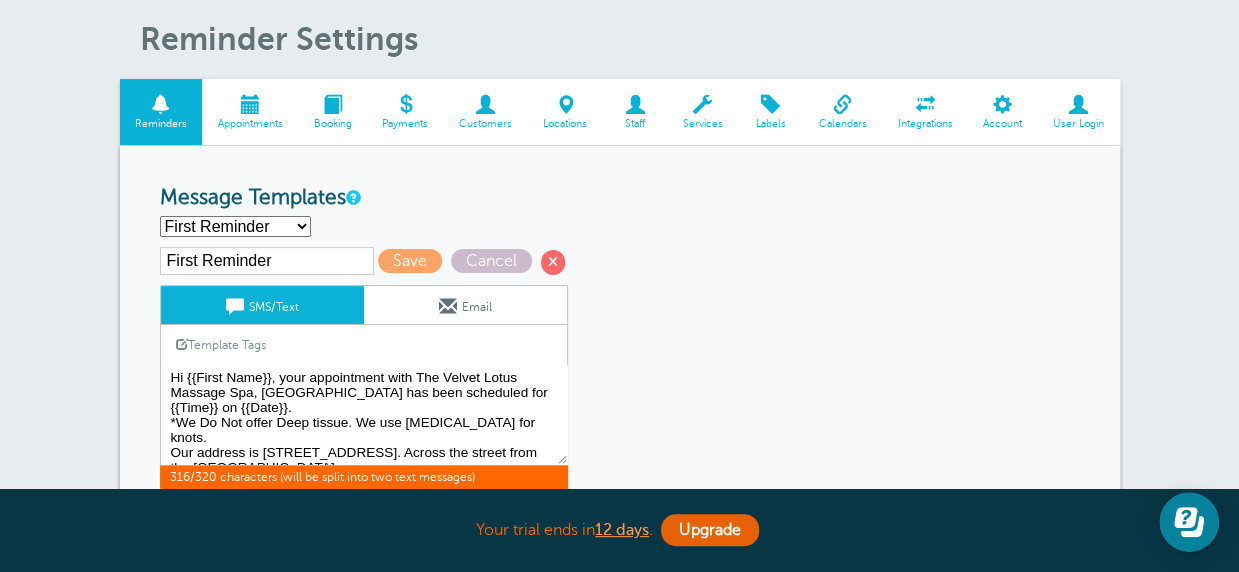 click on "Email" at bounding box center (465, 305) 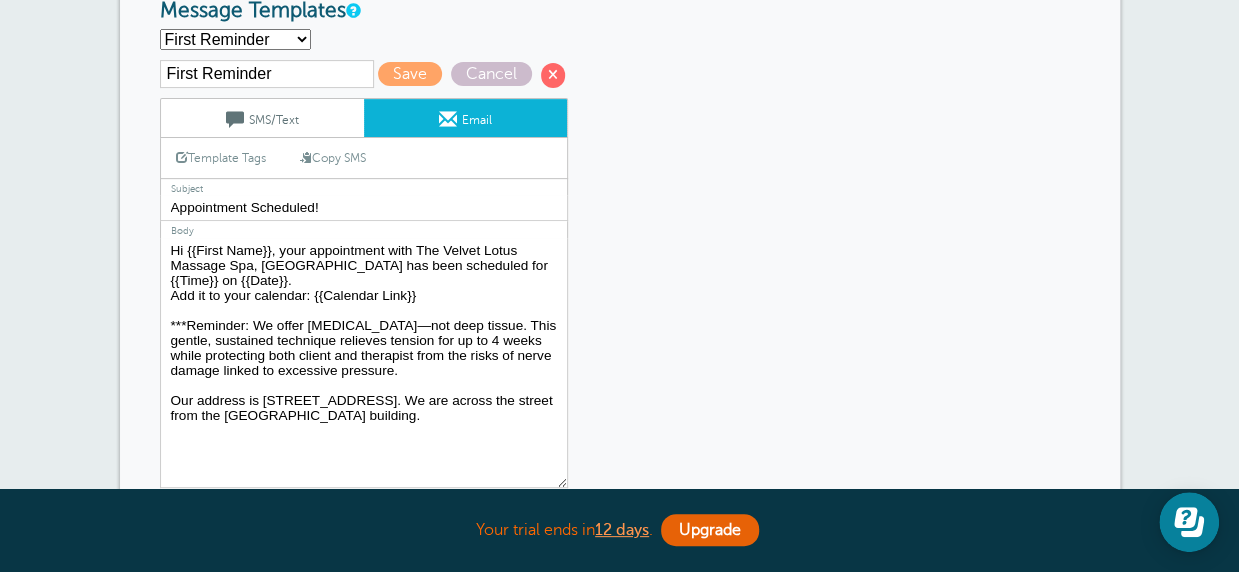 scroll, scrollTop: 335, scrollLeft: 0, axis: vertical 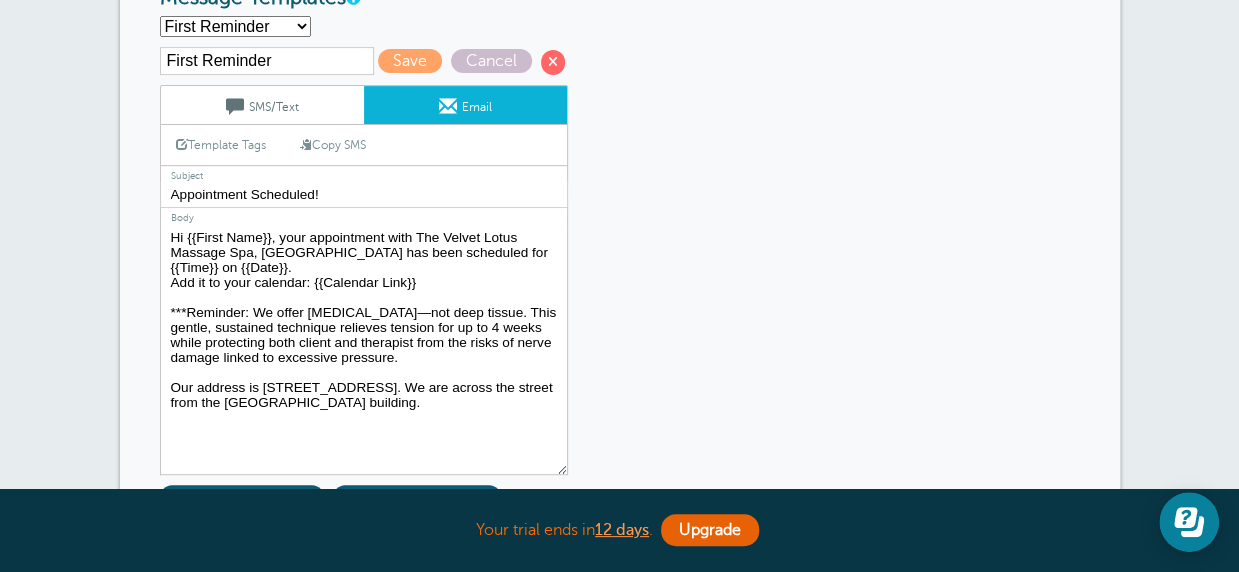 click on "Hi {{First Name}}, your appointment with The Velvet Lotus Massage Spa, Ellicott City has been scheduled for {{Time}} on {{Date}}.
Add it to your calendar: {{Calendar Link}}
***Reminder: We offer Myofascial Release—not deep tissue. This gentle, sustained technique relieves tension for up to 4 weeks while protecting both client and therapist from the risks of nerve damage linked to excessive pressure.
Our address is 3697 Park Ave., Suite 101,Ellicott City, MD 21043. We are across the street from the Old Courthouse building." at bounding box center (364, 350) 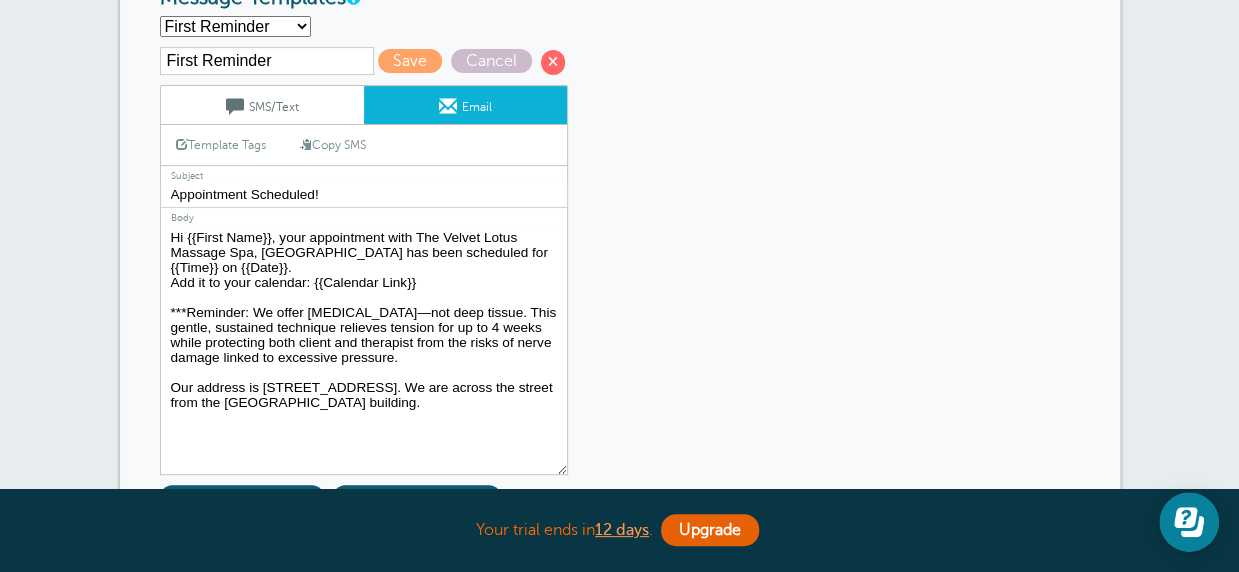 drag, startPoint x: 257, startPoint y: 306, endPoint x: 536, endPoint y: 315, distance: 279.1451 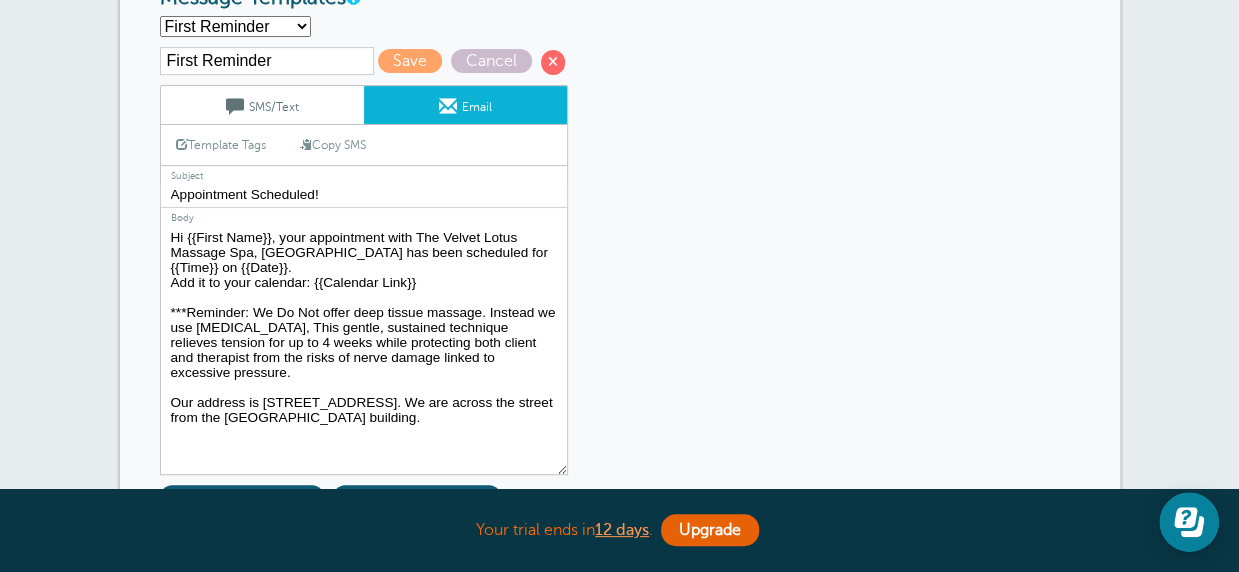 drag, startPoint x: 256, startPoint y: 309, endPoint x: 469, endPoint y: 369, distance: 221.2894 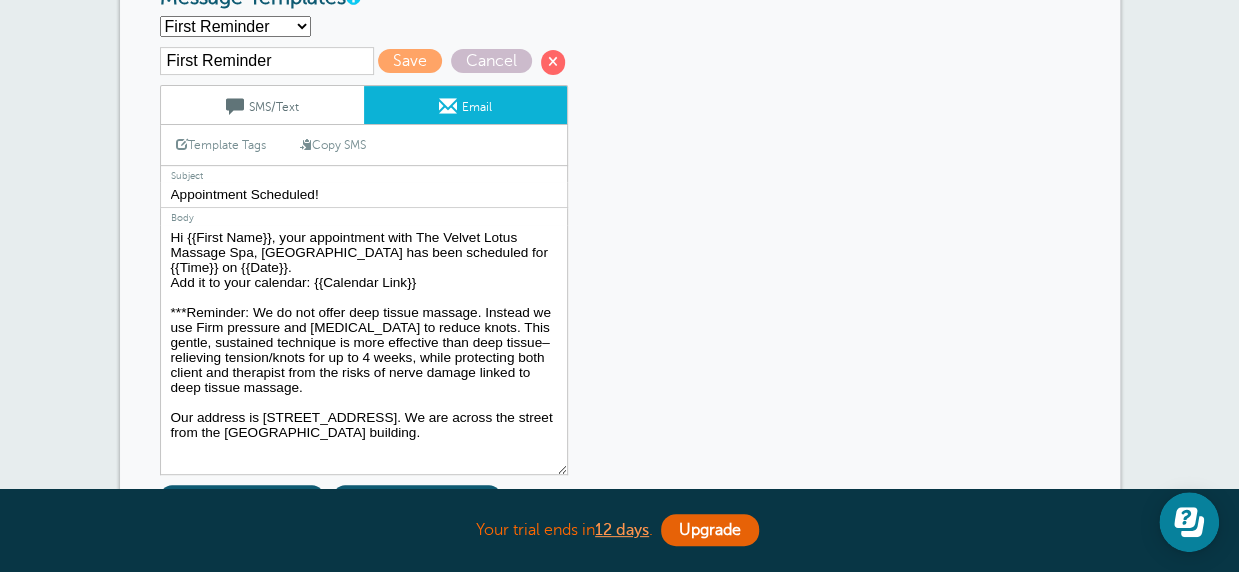 click on "Hi {{First Name}}, your appointment with The Velvet Lotus Massage Spa, Ellicott City has been scheduled for {{Time}} on {{Date}}.
Add it to your calendar: {{Calendar Link}}
***Reminder: We offer Myofascial Release—not deep tissue. This gentle, sustained technique relieves tension for up to 4 weeks while protecting both client and therapist from the risks of nerve damage linked to excessive pressure.
Our address is 3697 Park Ave., Suite 101,Ellicott City, MD 21043. We are across the street from the Old Courthouse building." at bounding box center (364, 350) 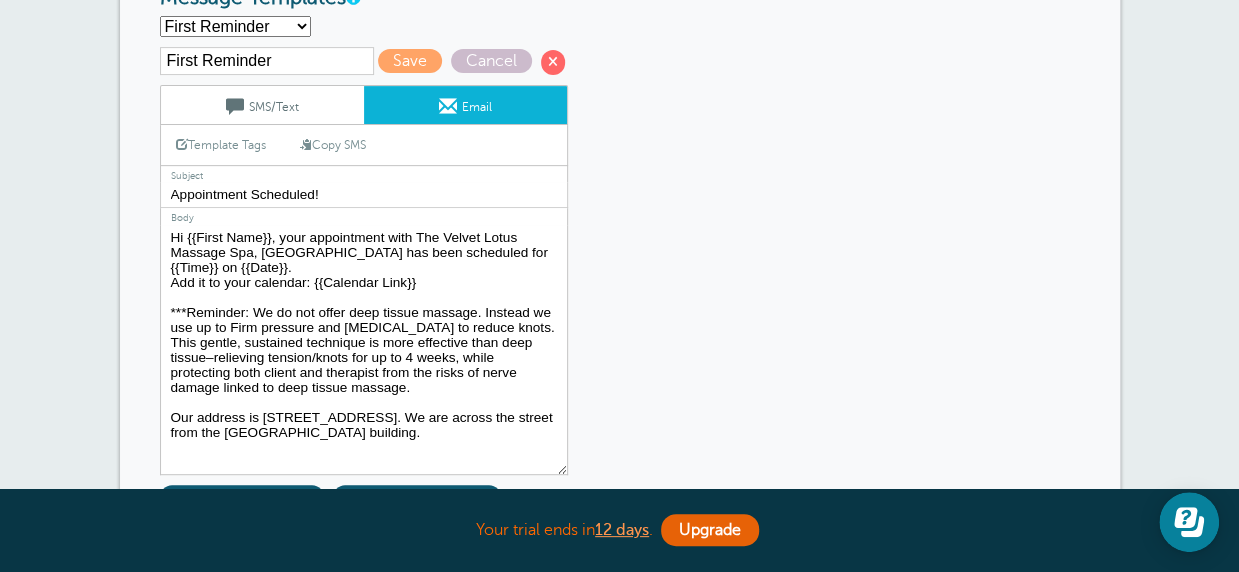 drag, startPoint x: 210, startPoint y: 340, endPoint x: 238, endPoint y: 341, distance: 28.01785 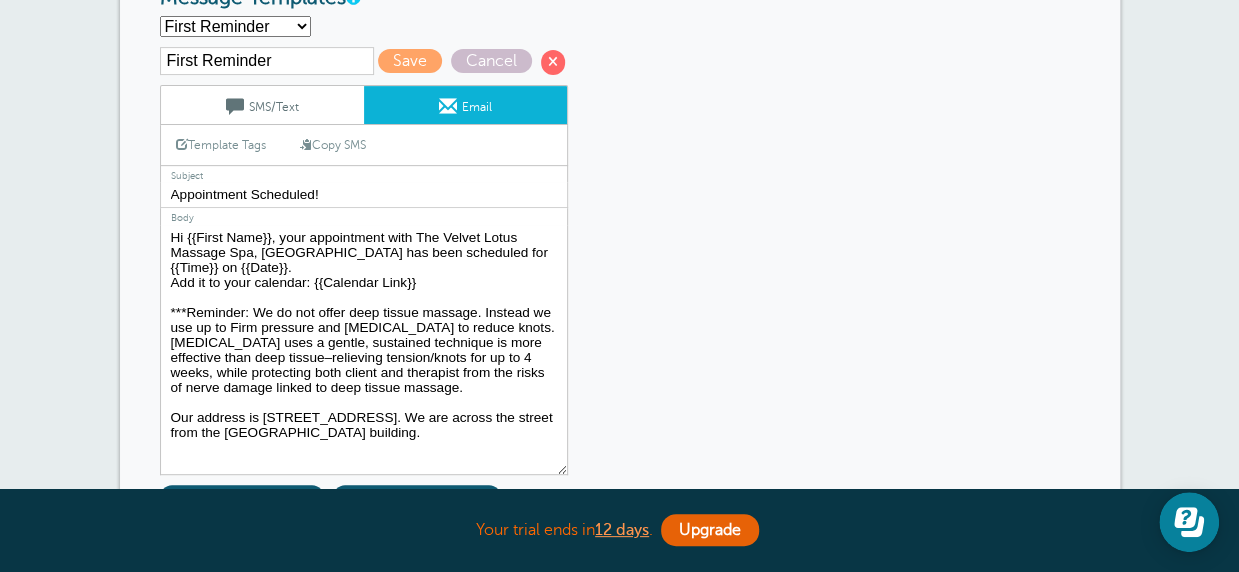 drag, startPoint x: 332, startPoint y: 346, endPoint x: 366, endPoint y: 346, distance: 34 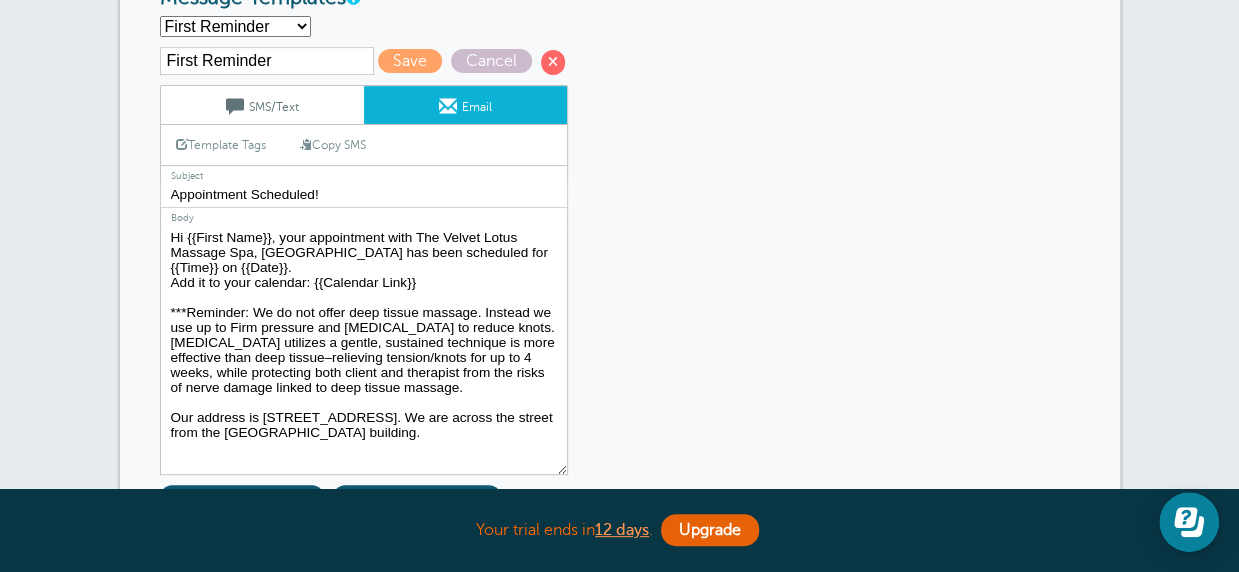 click on "Hi {{First Name}}, your appointment with The Velvet Lotus Massage Spa, Ellicott City has been scheduled for {{Time}} on {{Date}}.
Add it to your calendar: {{Calendar Link}}
***Reminder: We offer Myofascial Release—not deep tissue. This gentle, sustained technique relieves tension for up to 4 weeks while protecting both client and therapist from the risks of nerve damage linked to excessive pressure.
Our address is 3697 Park Ave., Suite 101,Ellicott City, MD 21043. We are across the street from the Old Courthouse building." at bounding box center [364, 350] 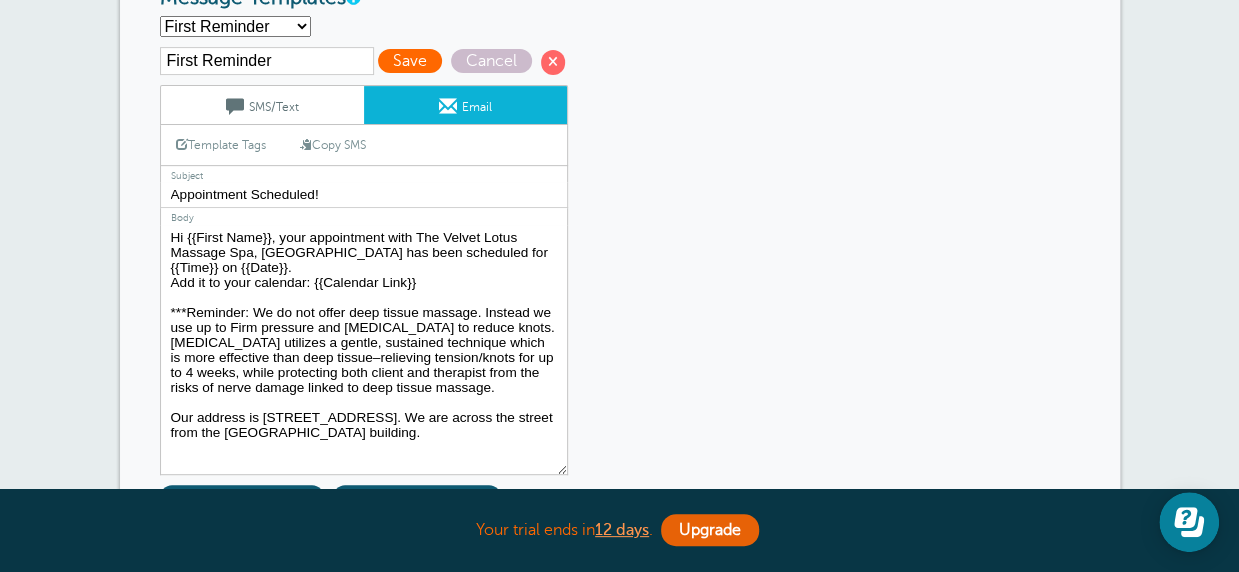 type on "Hi {{First Name}}, your appointment with The Velvet Lotus Massage Spa, Ellicott City has been scheduled for {{Time}} on {{Date}}.
Add it to your calendar: {{Calendar Link}}
***Reminder: We do not offer deep tissue massage. Instead we use up to Firm pressure and Myofascial Release to reduce knots. Myofascial Release utilizes a gentle, sustained technique which is more effective than deep tissue–relieving tension/knots for up to 4 weeks, while protecting both client and therapist from the risks of nerve damage linked to deep tissue massage.
Our address is 3697 Park Ave., Suite 101,Ellicott City, MD 21043. We are across the street from the Old Courthouse building." 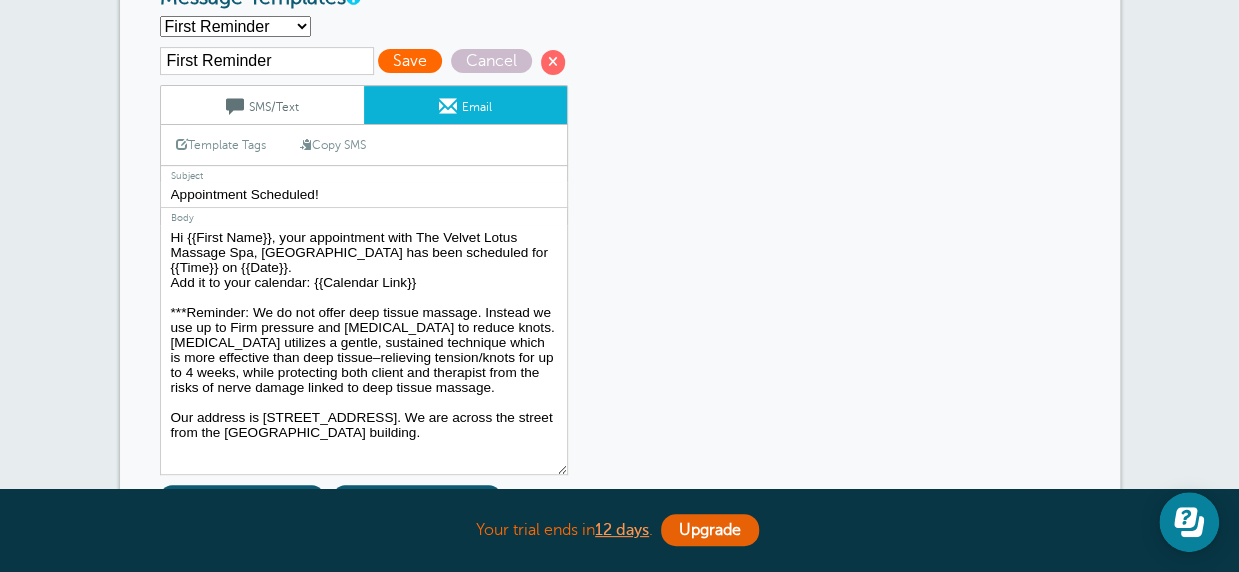 click on "Save" at bounding box center (410, 61) 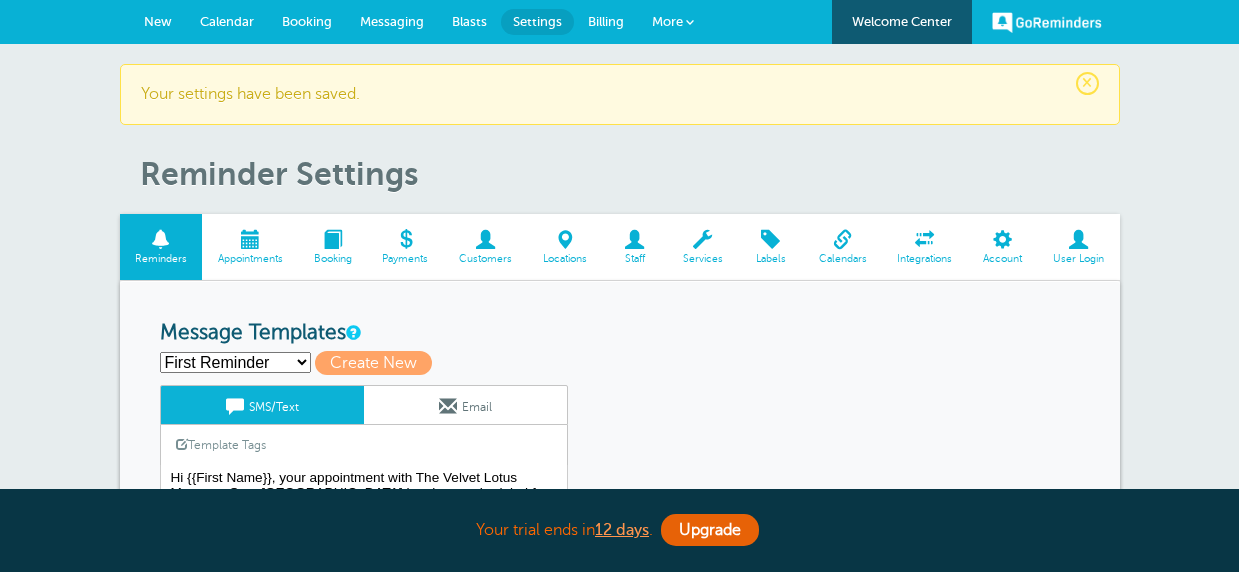 scroll, scrollTop: 0, scrollLeft: 0, axis: both 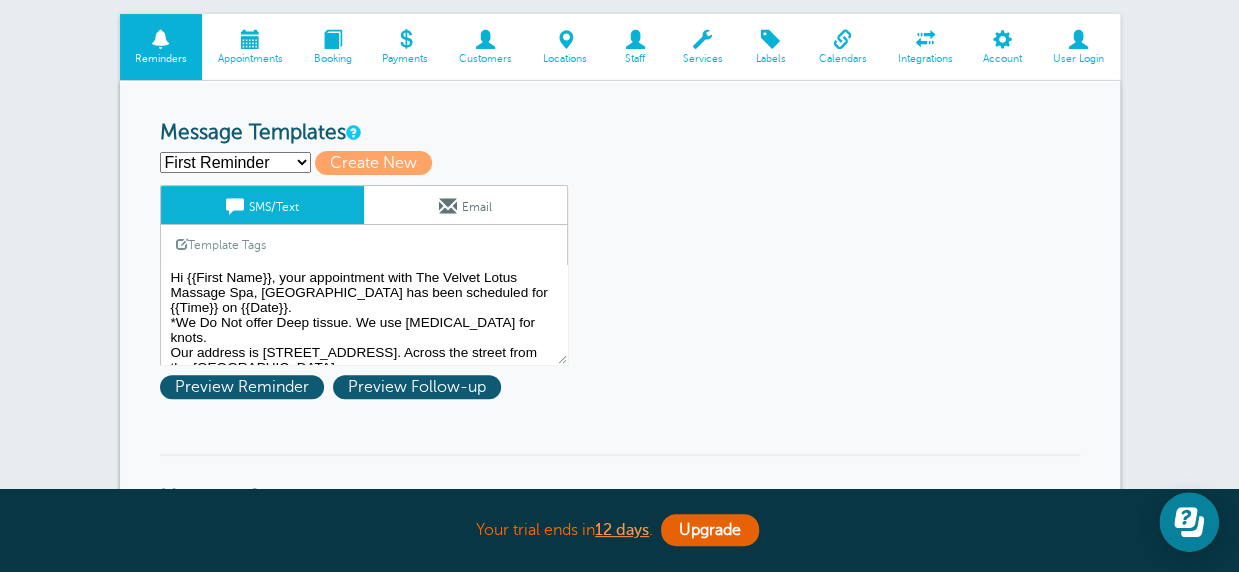 click on "Hi {{First Name}}, your appointment with The Velvet Lotus Massage Spa, Ellicott City has been scheduled for {{Time}} on {{Date}}.
*We Do Not offer Deep tissue. We use myofascial release for knots.
Our address is 3697 Park Ave., Suite 101, Ellicott City, MD 21043. Across the street from the Old Courthouse building." at bounding box center [364, 315] 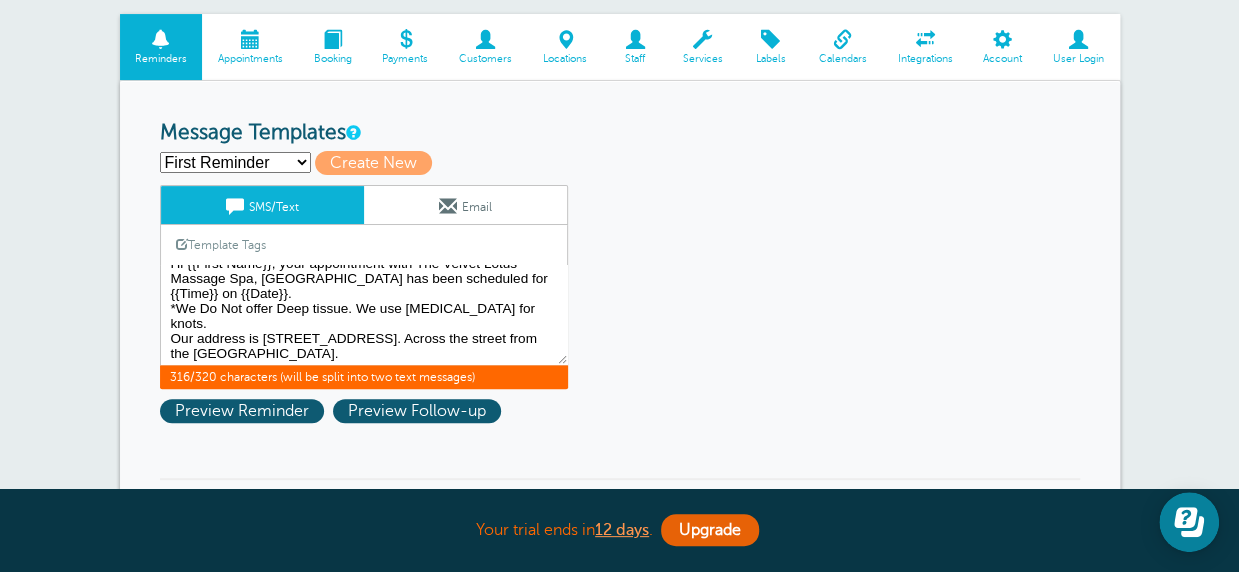 scroll, scrollTop: 18, scrollLeft: 0, axis: vertical 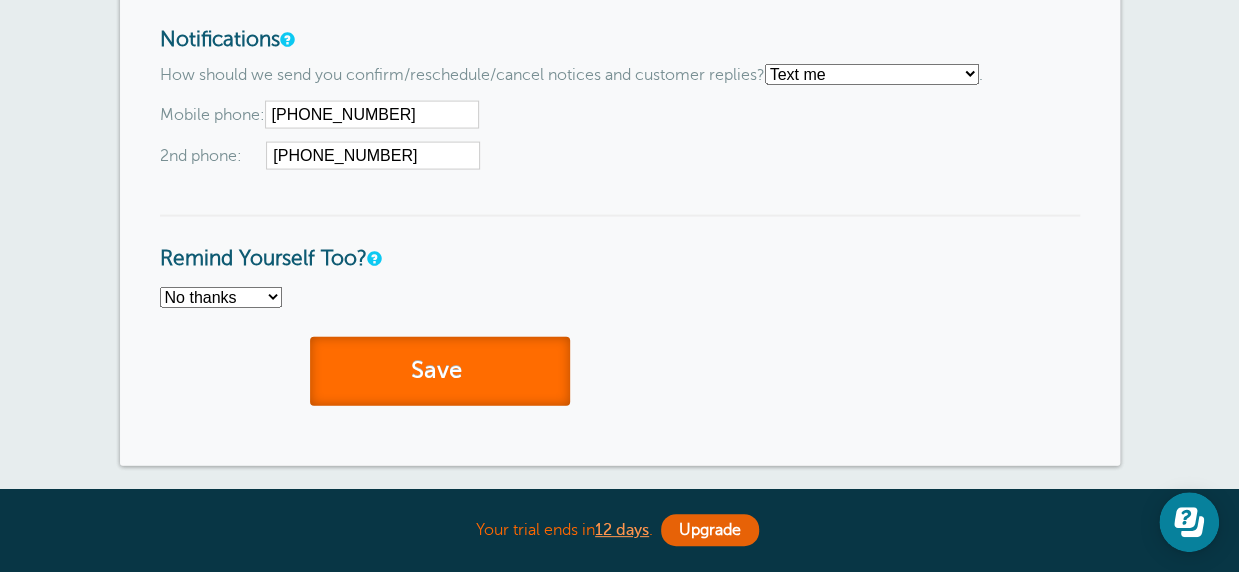 click on "Save" at bounding box center [440, 371] 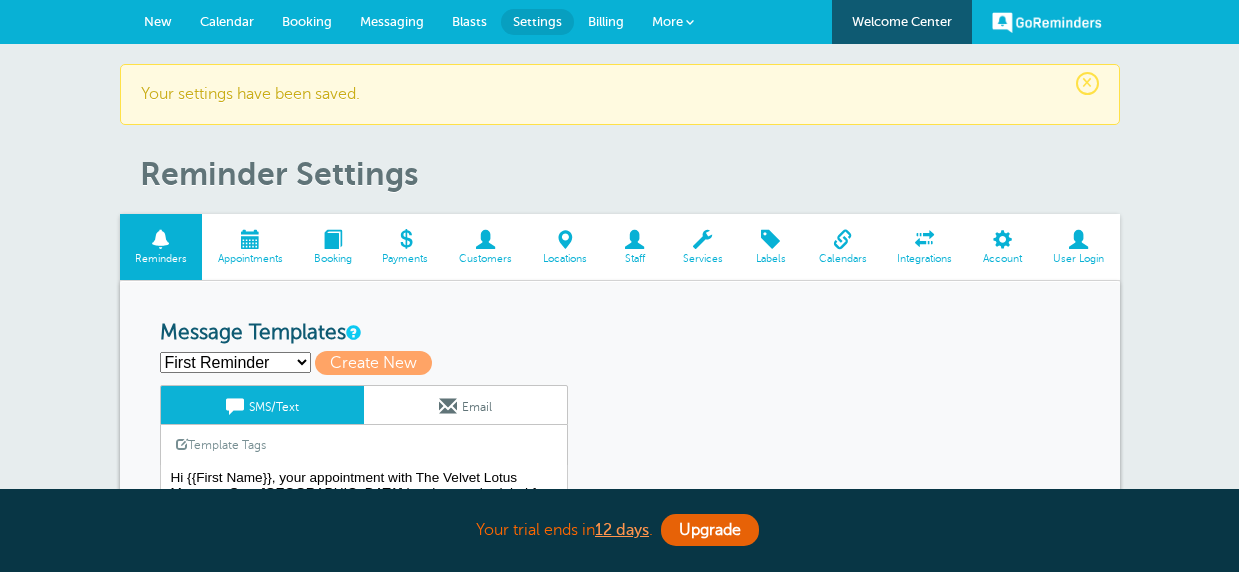 scroll, scrollTop: 0, scrollLeft: 0, axis: both 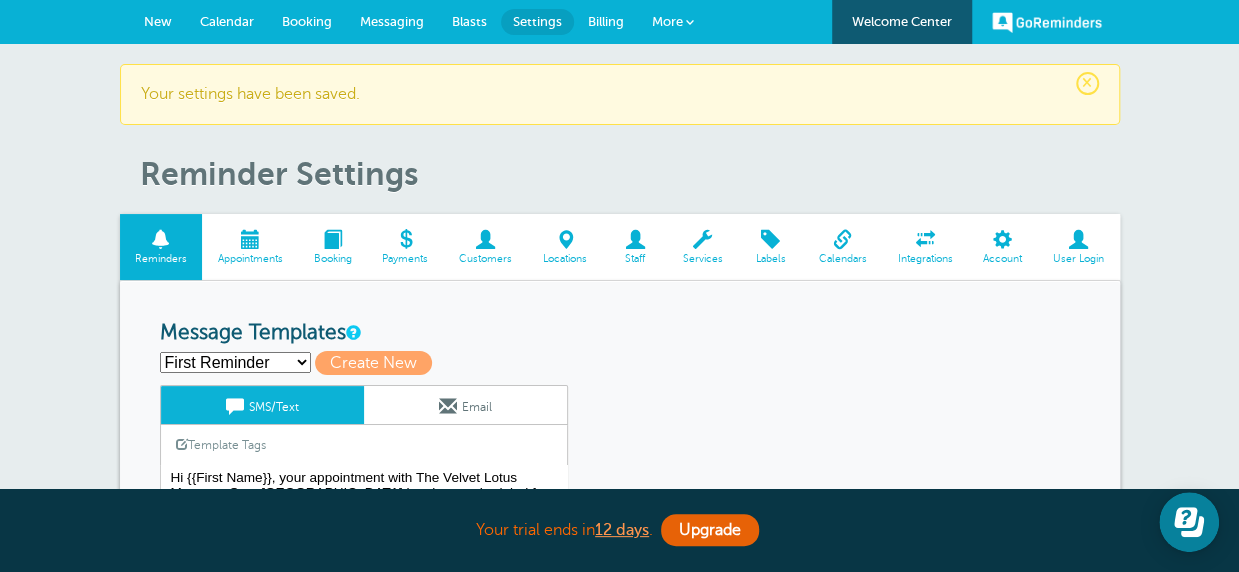 click on "Billing" at bounding box center [606, 21] 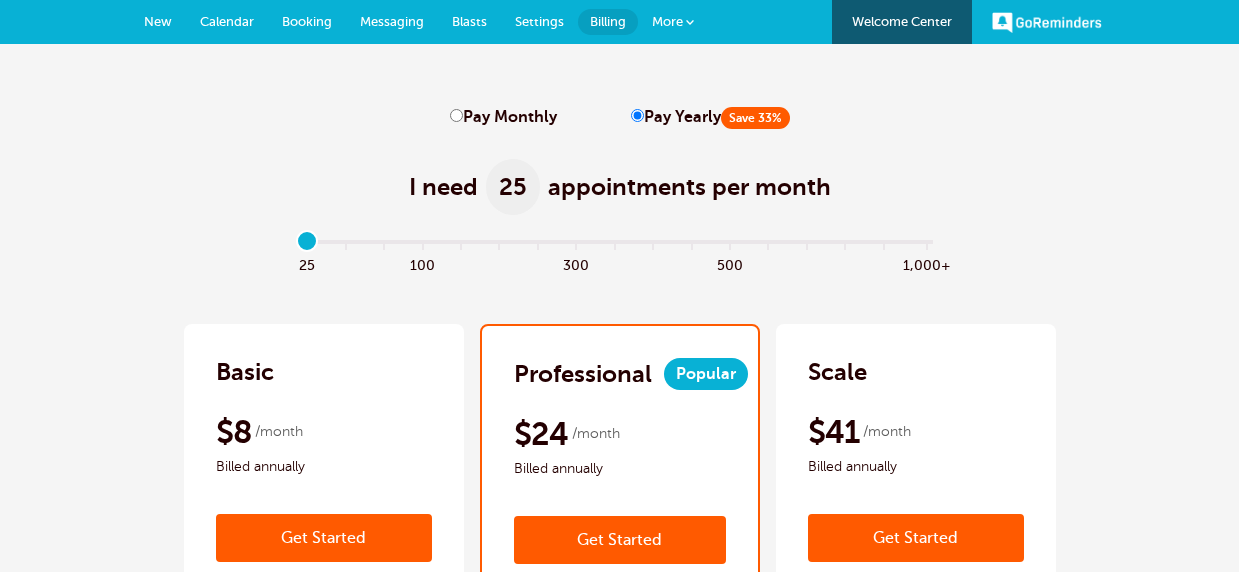 scroll, scrollTop: 0, scrollLeft: 0, axis: both 